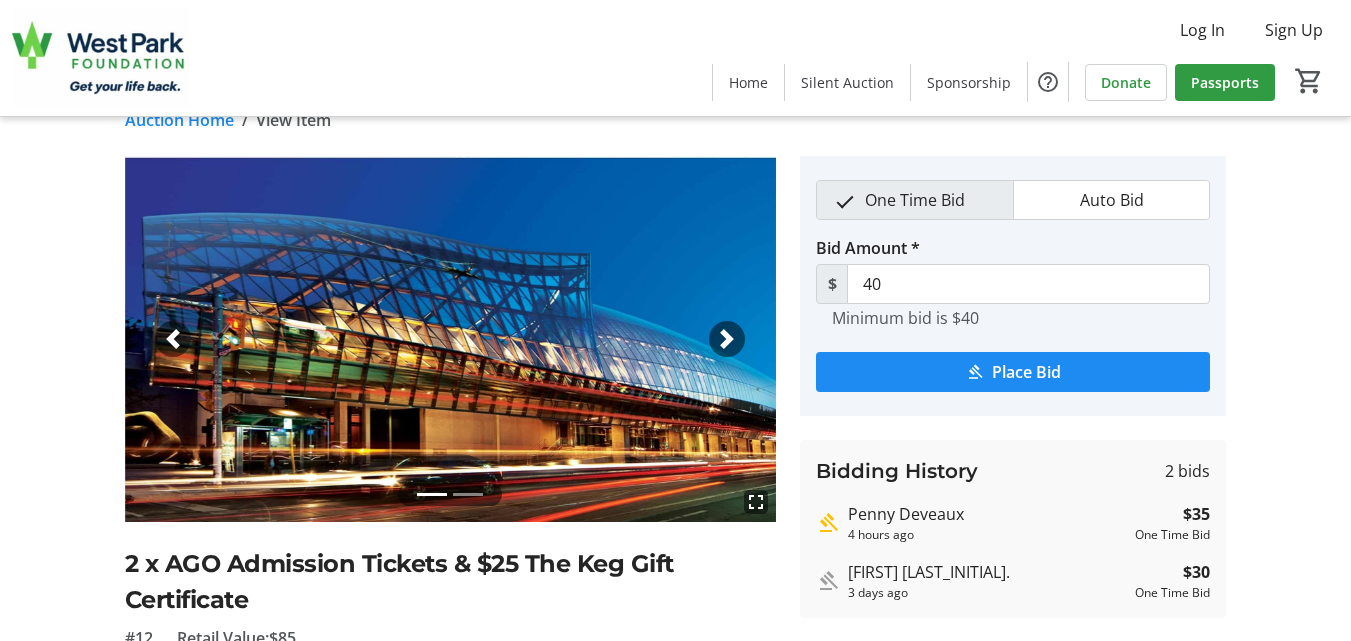scroll, scrollTop: 0, scrollLeft: 0, axis: both 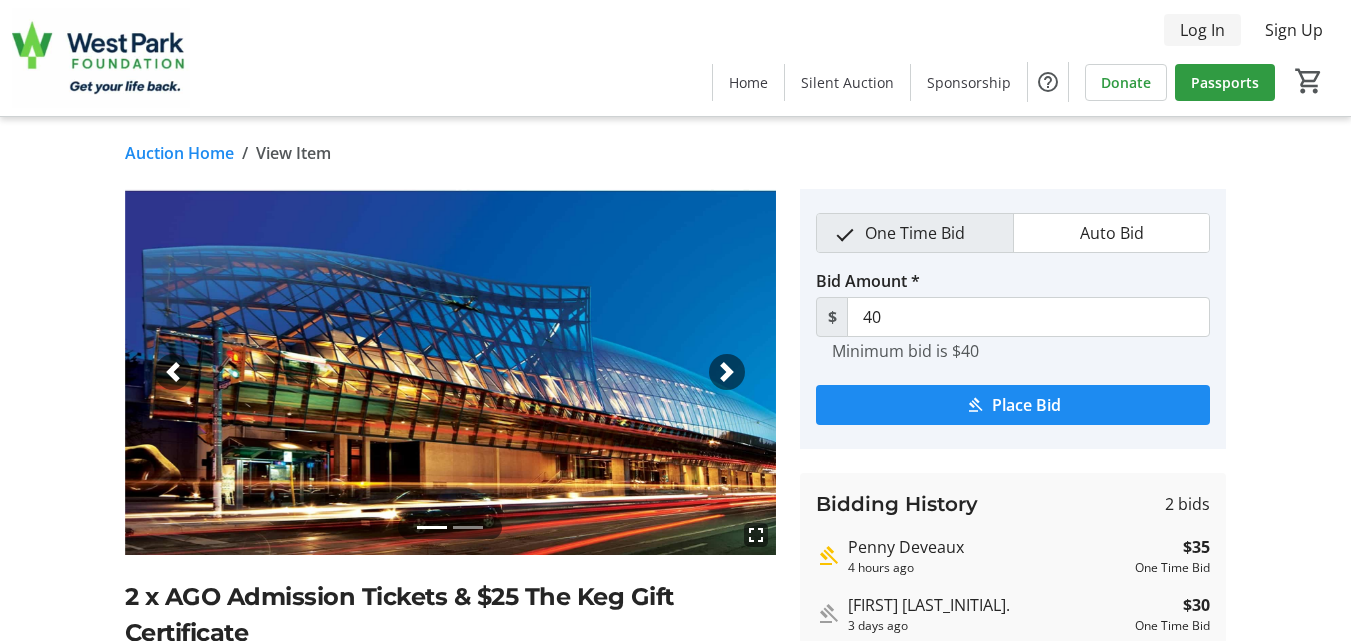 click on "Log In" 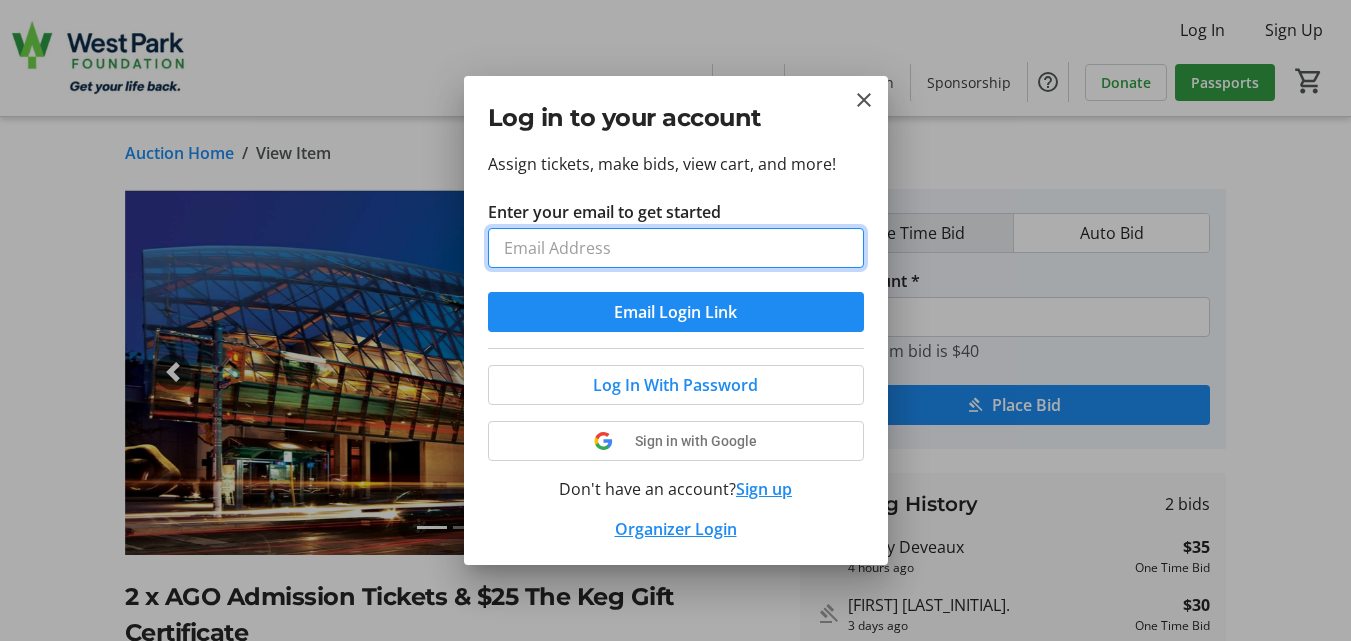 click on "Enter your email to get started" at bounding box center [676, 248] 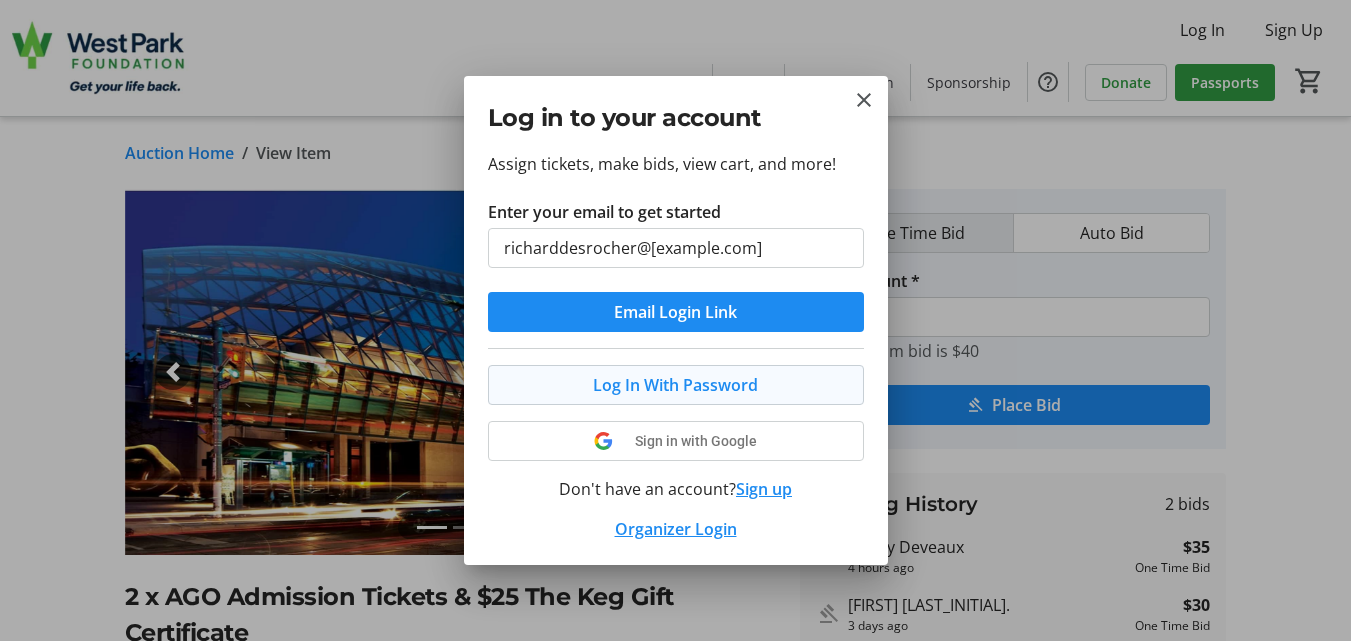 click on "Log In With Password" at bounding box center (675, 385) 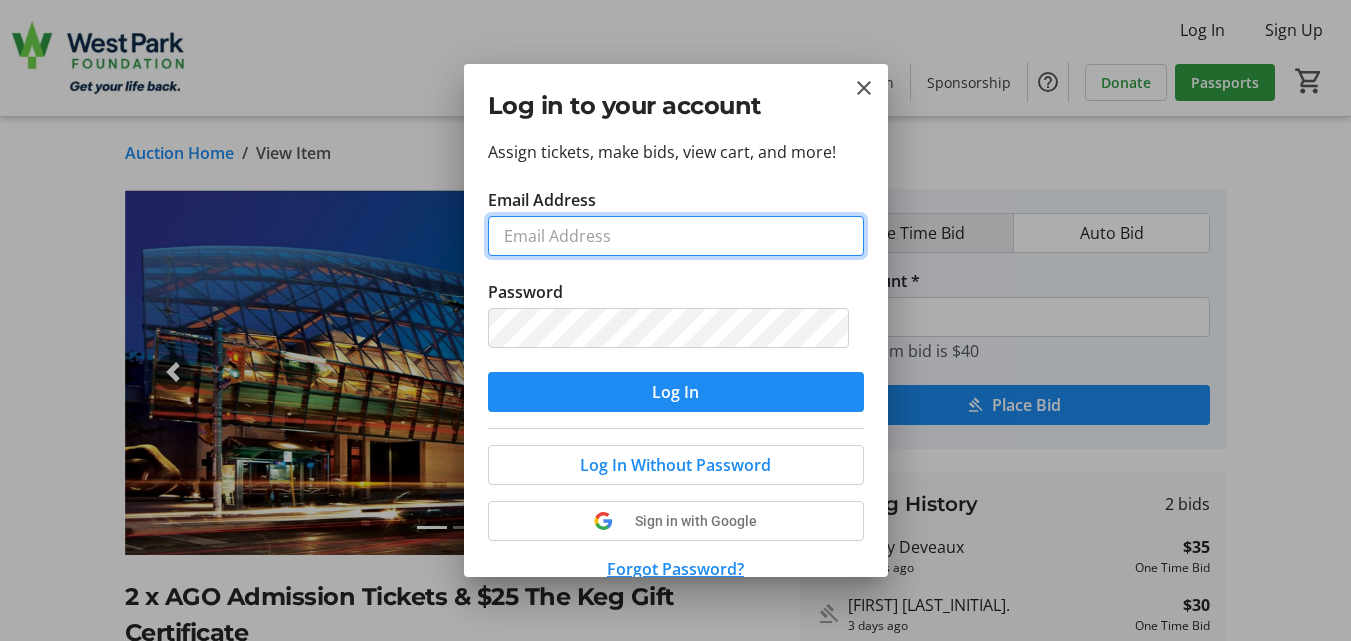 click on "Email Address" at bounding box center [676, 236] 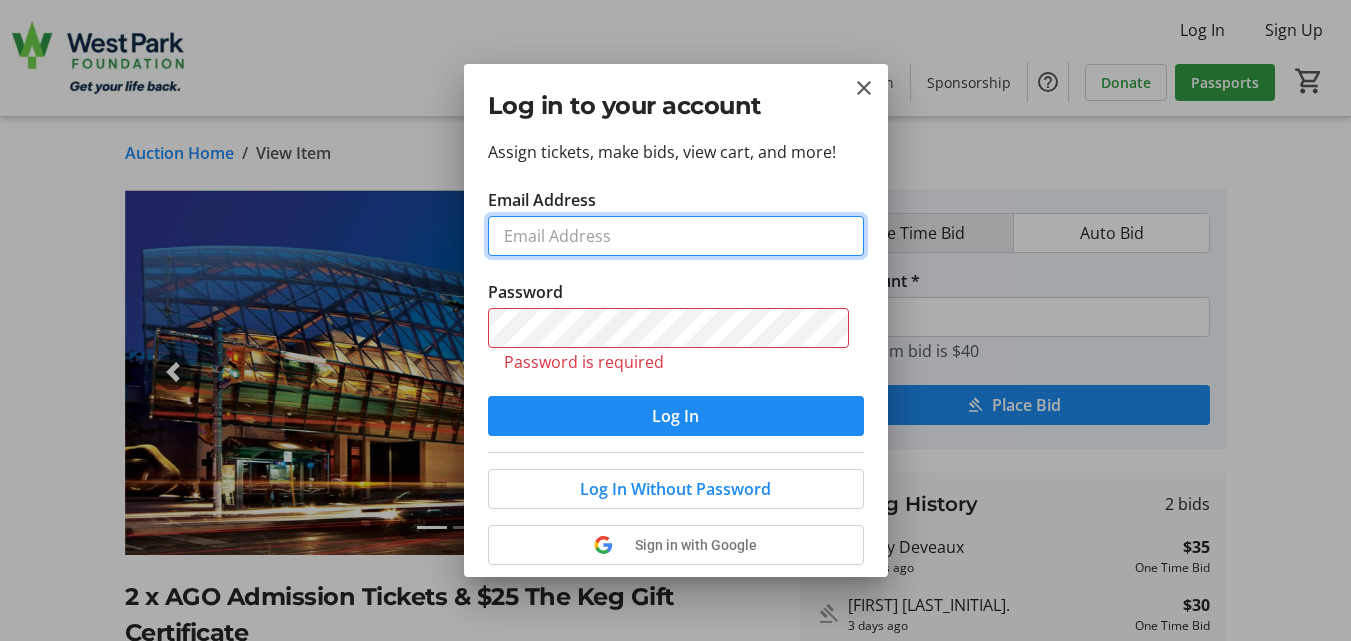 type on "richarddesrocher@[example.com]" 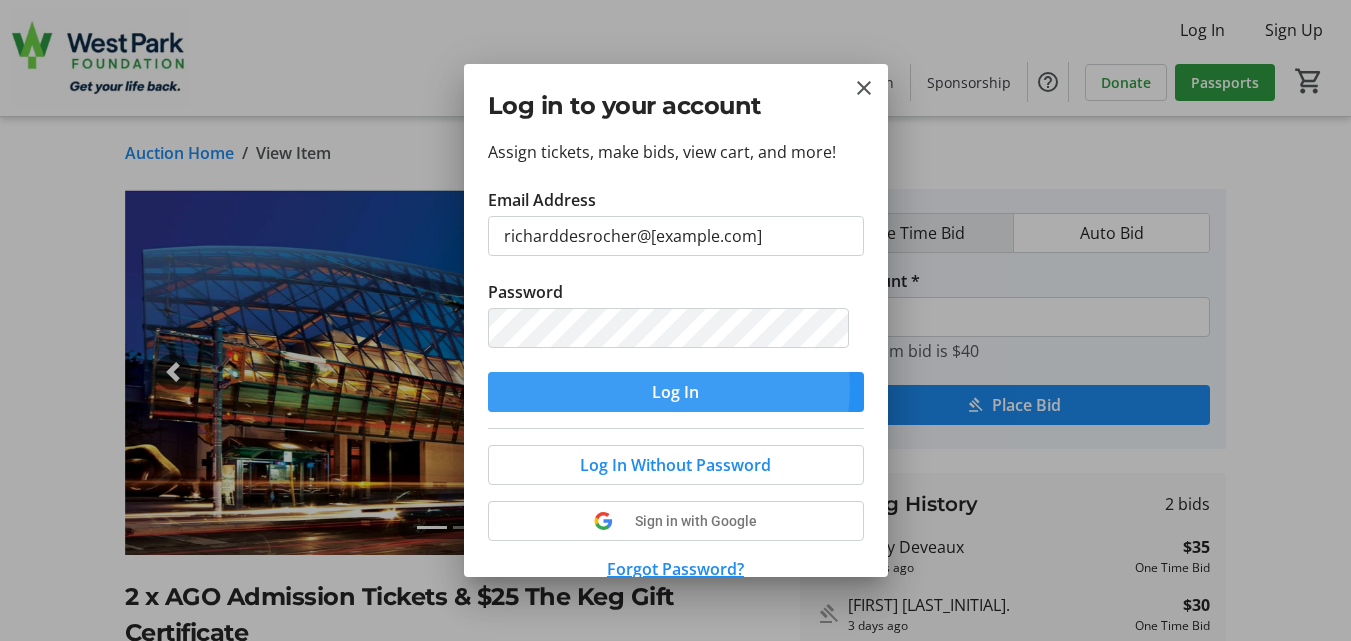 click on "Log In" at bounding box center (675, 392) 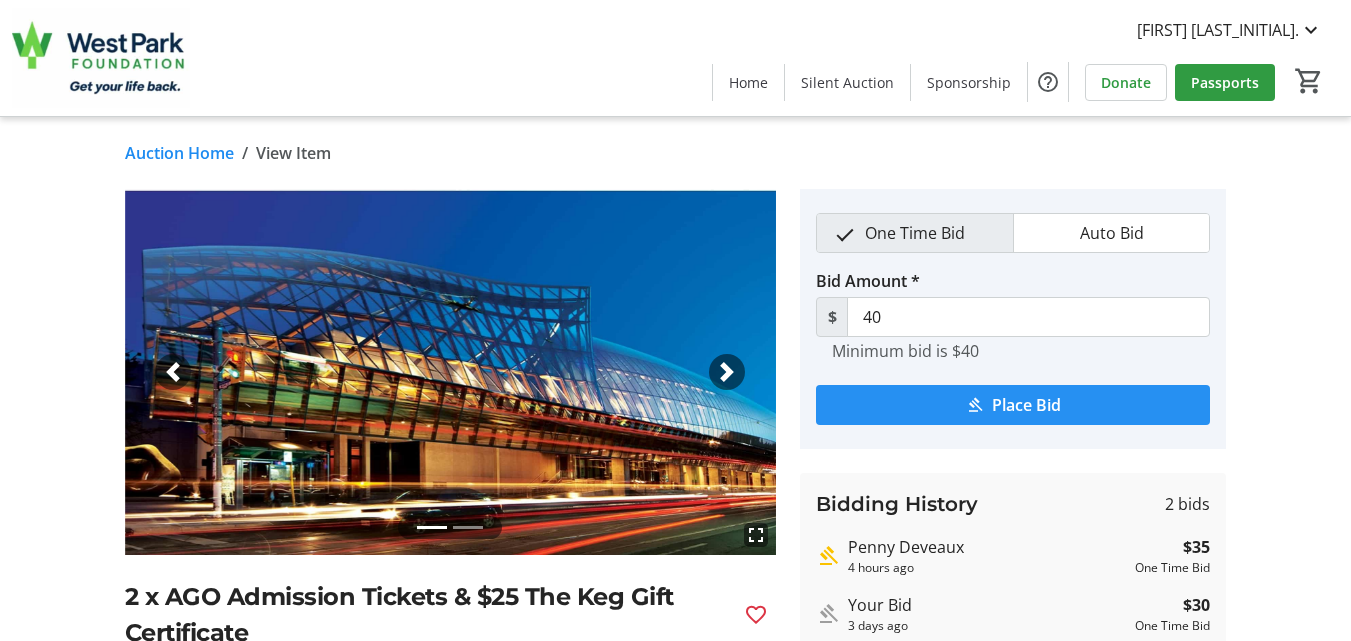 click on "Place Bid" 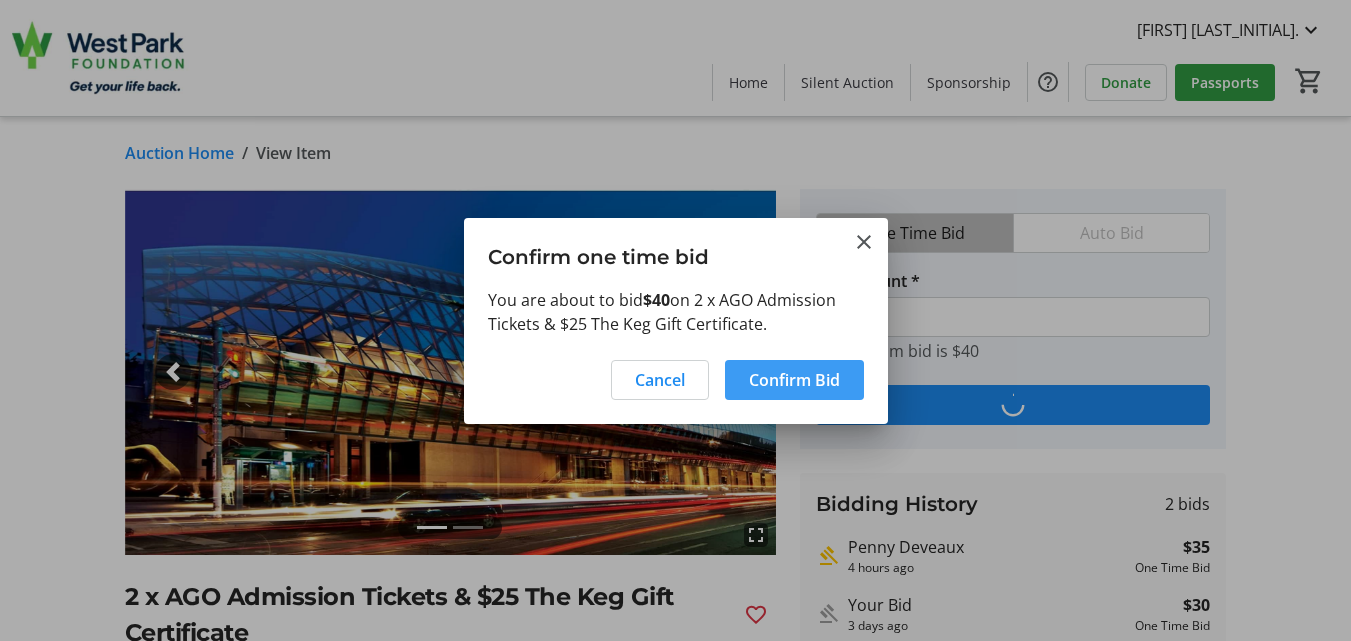 click on "Confirm Bid" at bounding box center (794, 380) 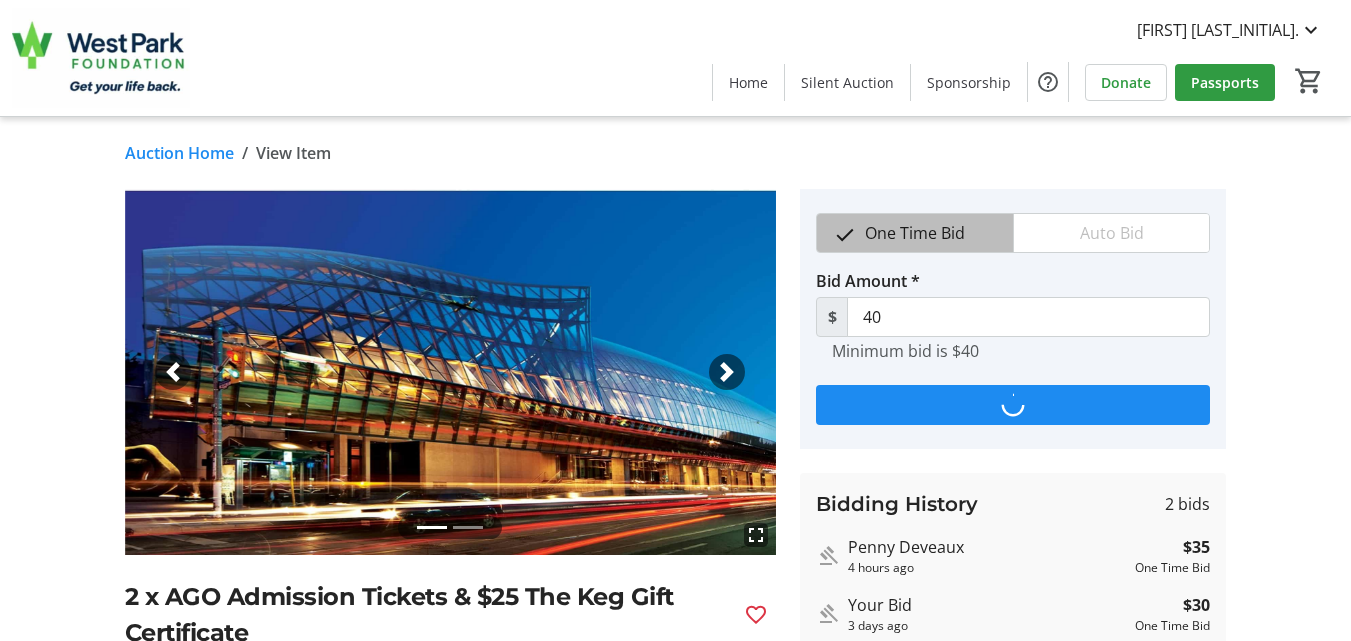 type on "45" 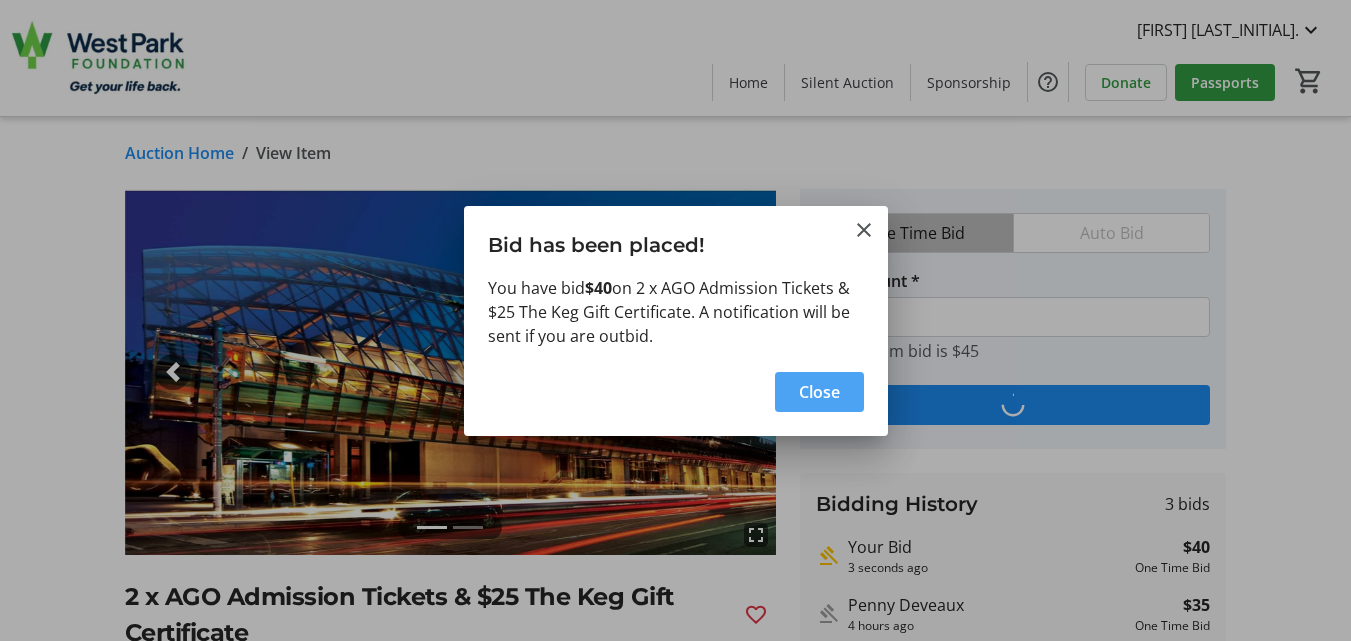 click on "Close" at bounding box center (819, 392) 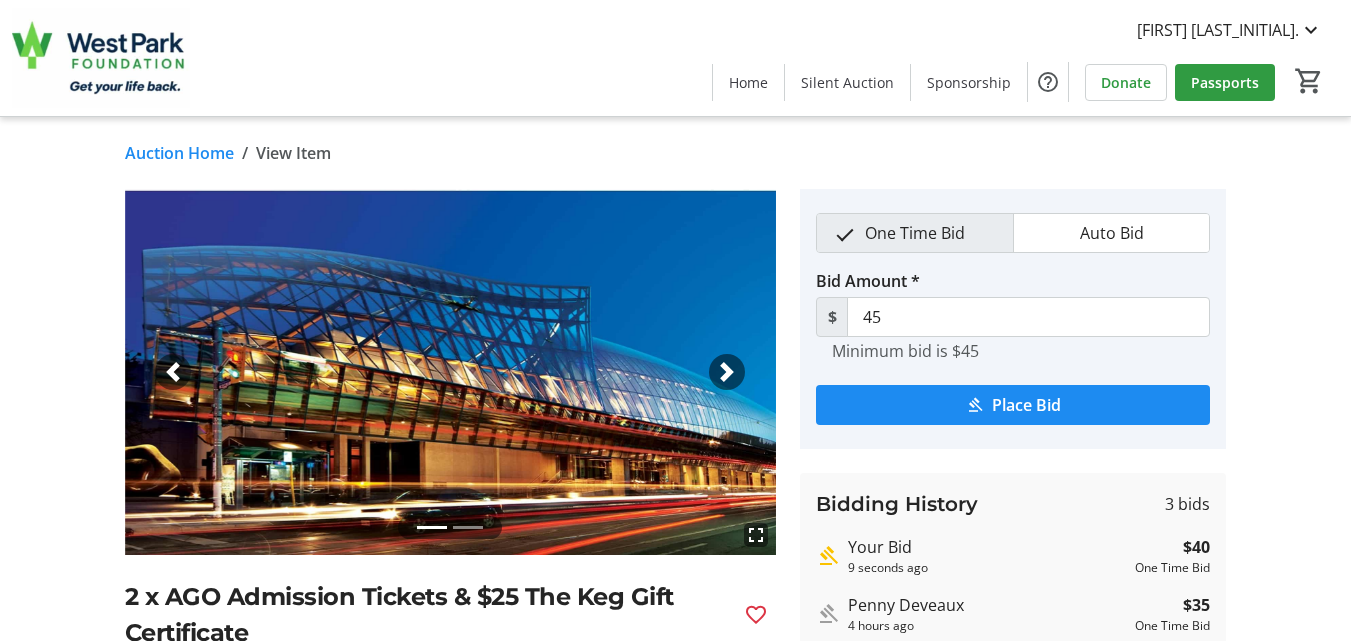 click on "Auction Home" 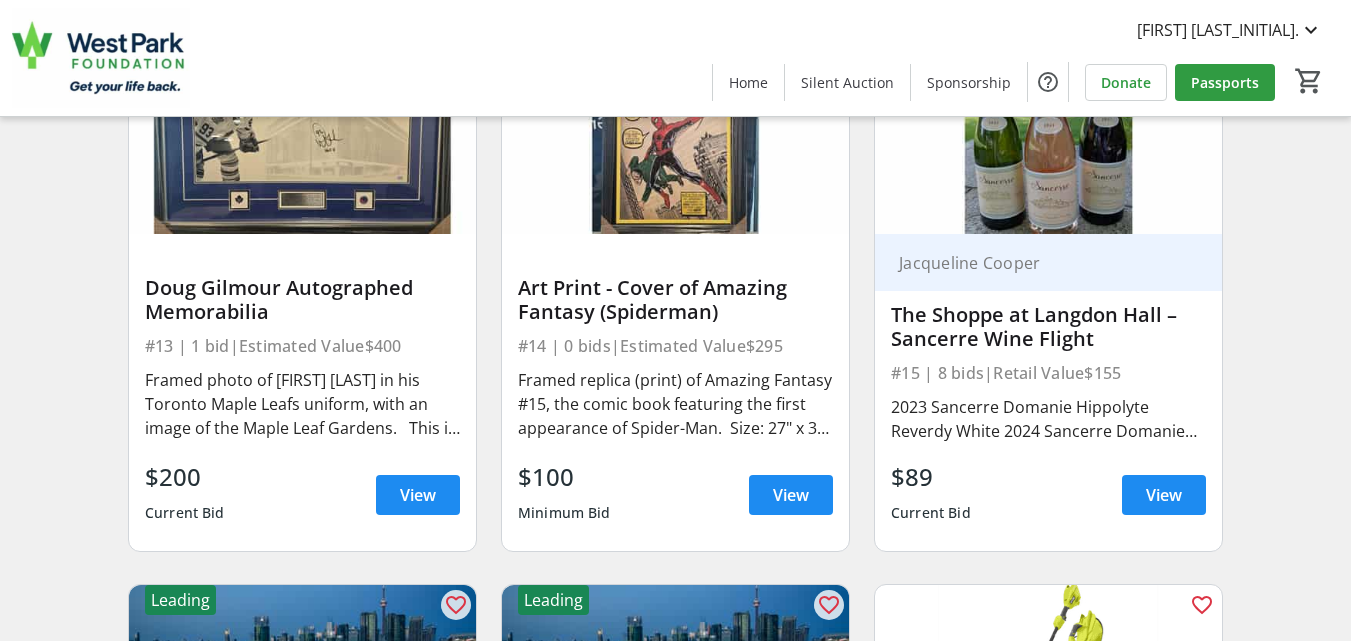 scroll, scrollTop: 2480, scrollLeft: 0, axis: vertical 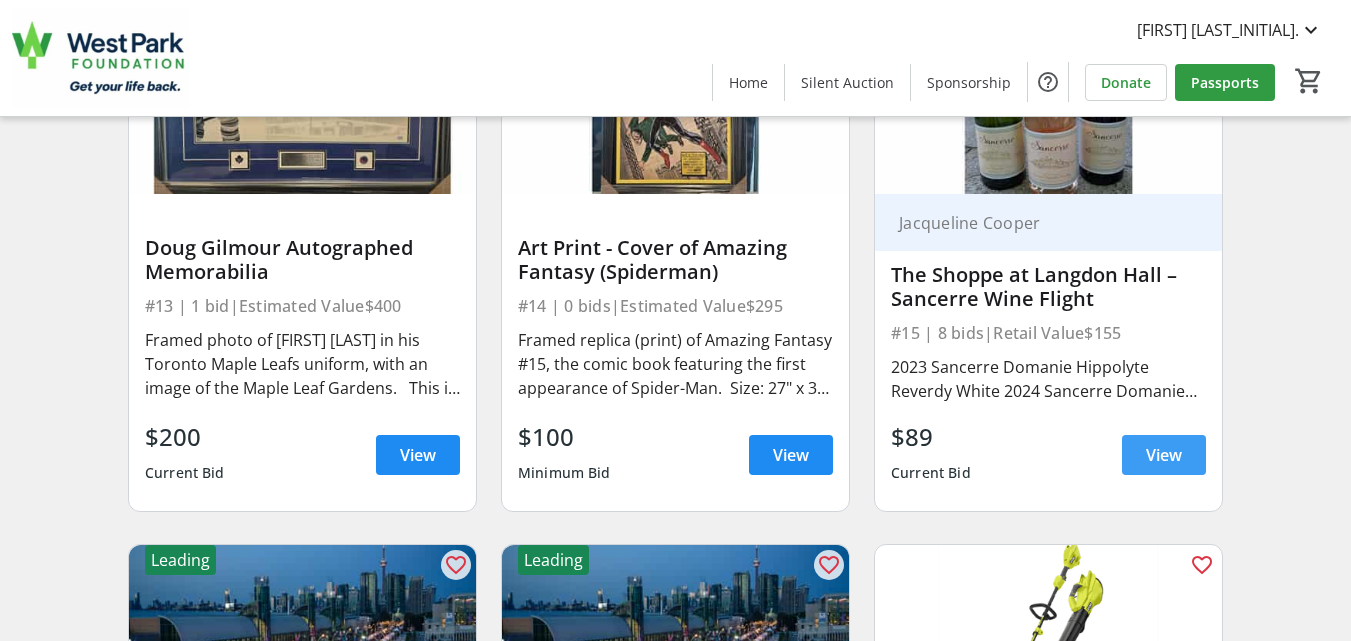 click on "View" at bounding box center (1164, 455) 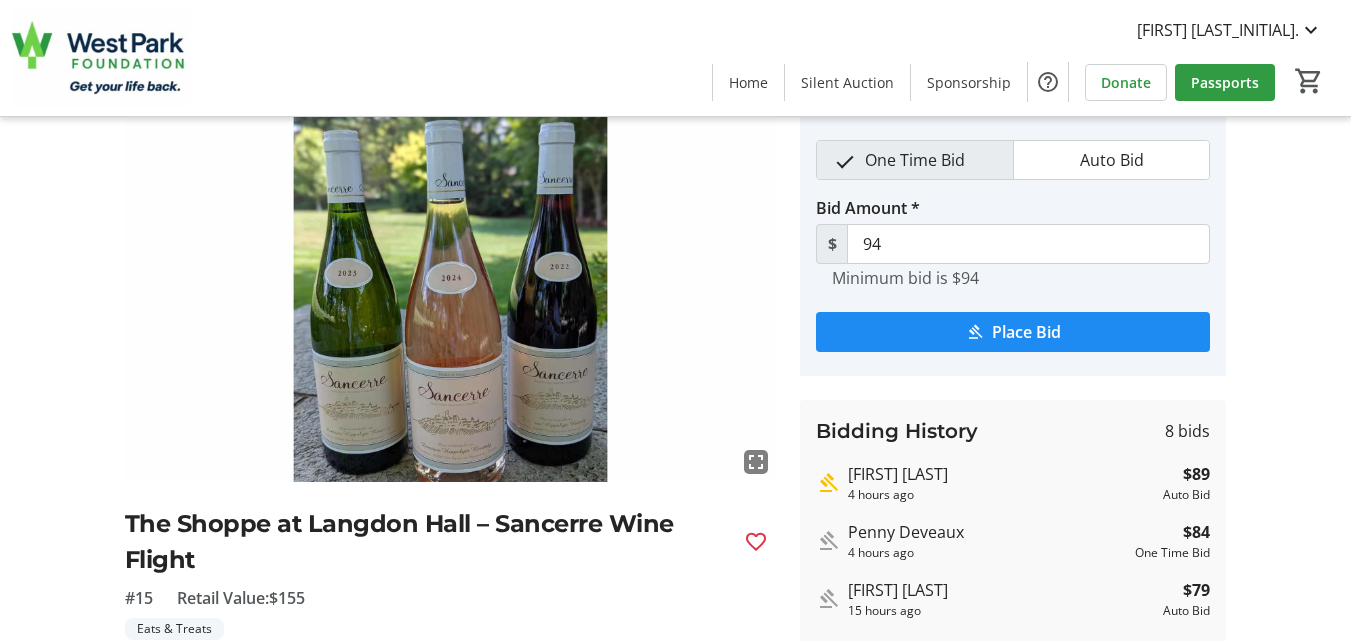 scroll, scrollTop: 0, scrollLeft: 0, axis: both 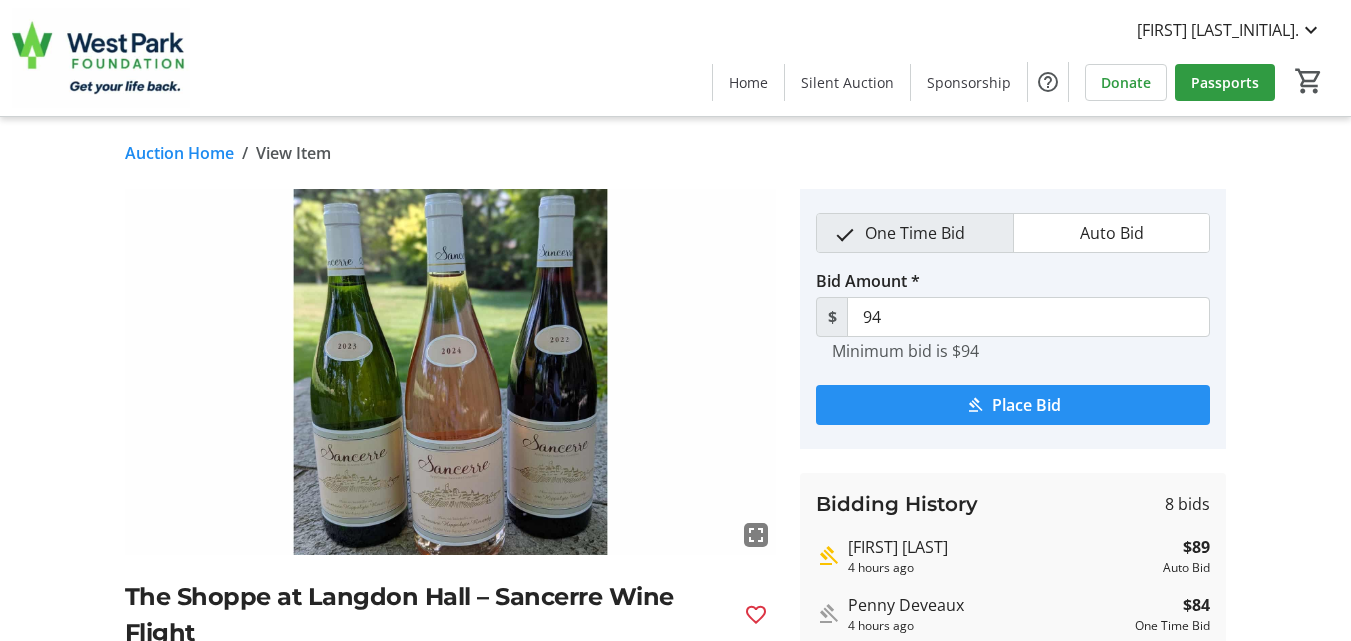 click on "Place Bid" 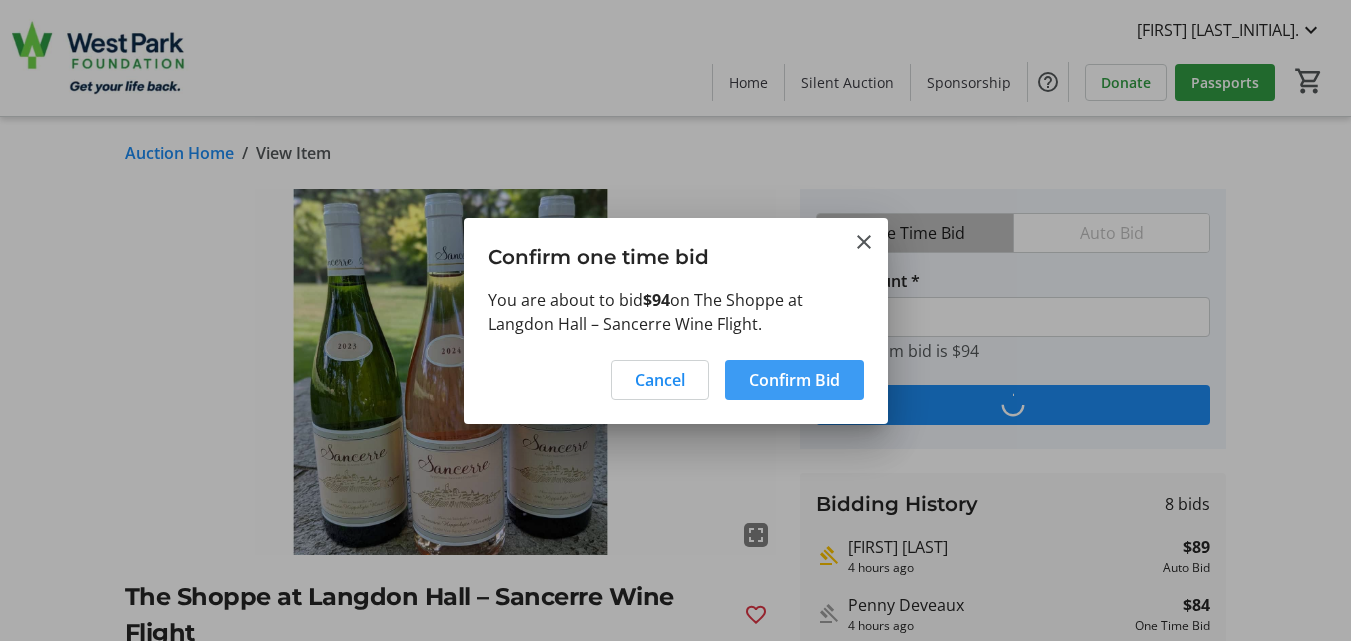 click on "Confirm Bid" at bounding box center [794, 380] 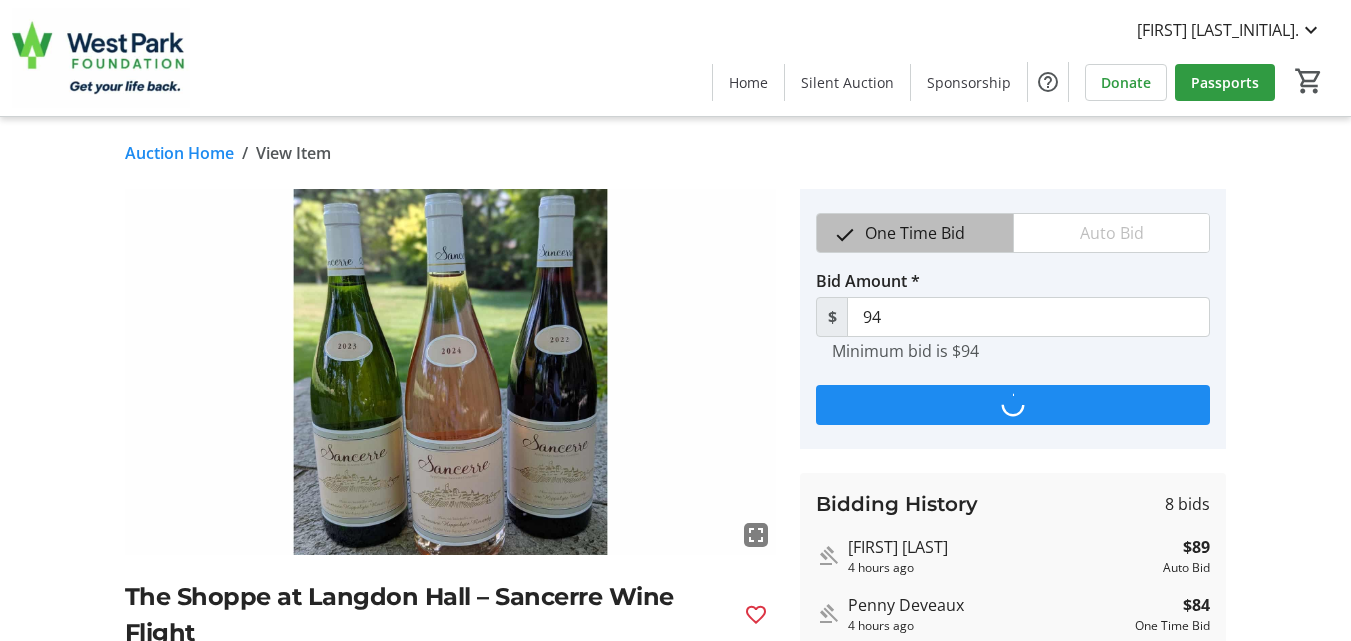 type on "104" 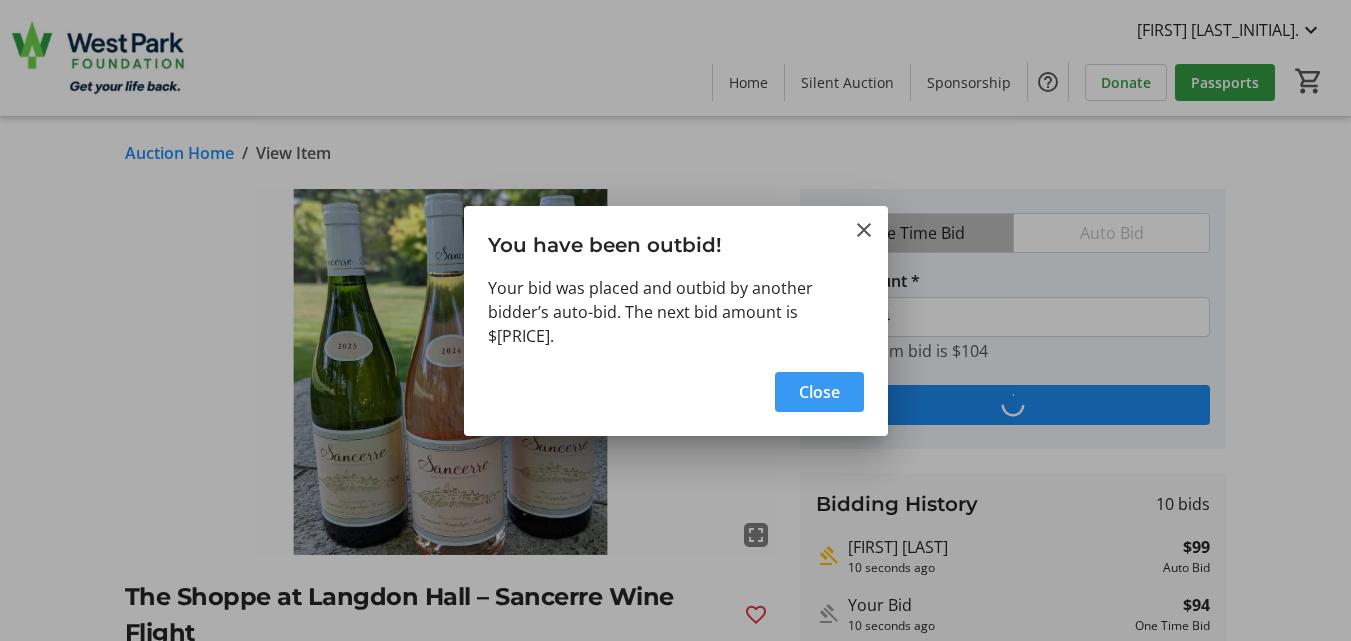 click on "Close" at bounding box center (819, 392) 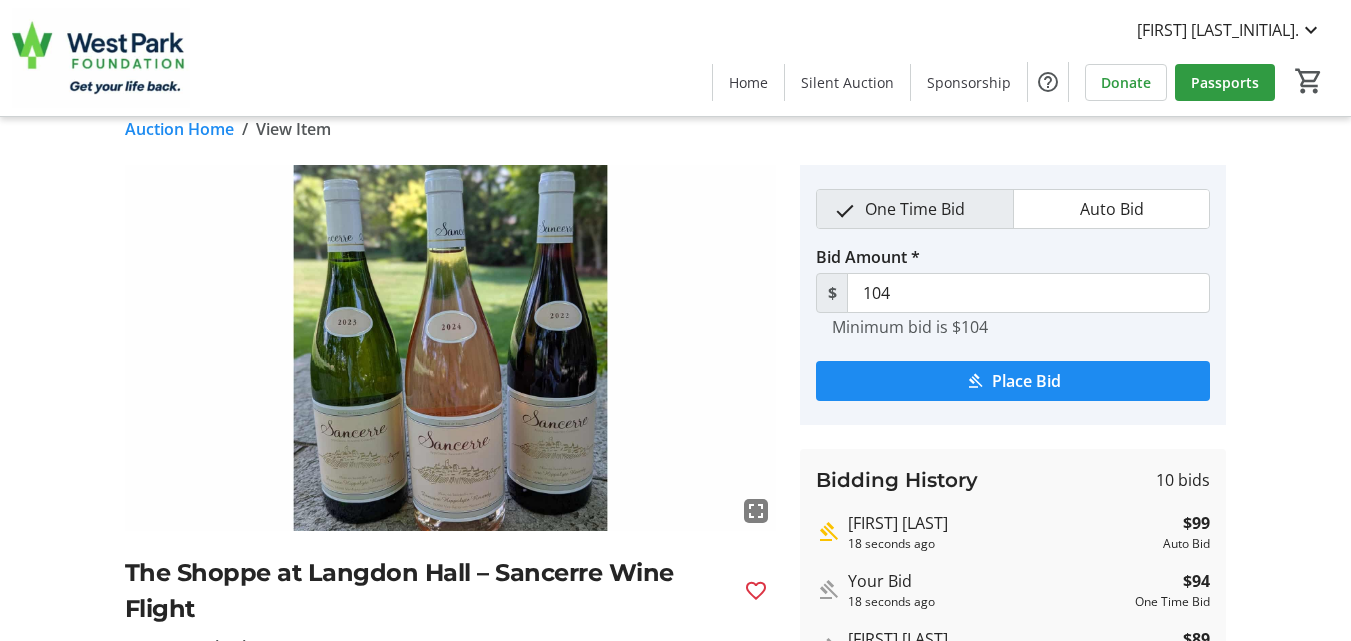 scroll, scrollTop: 0, scrollLeft: 0, axis: both 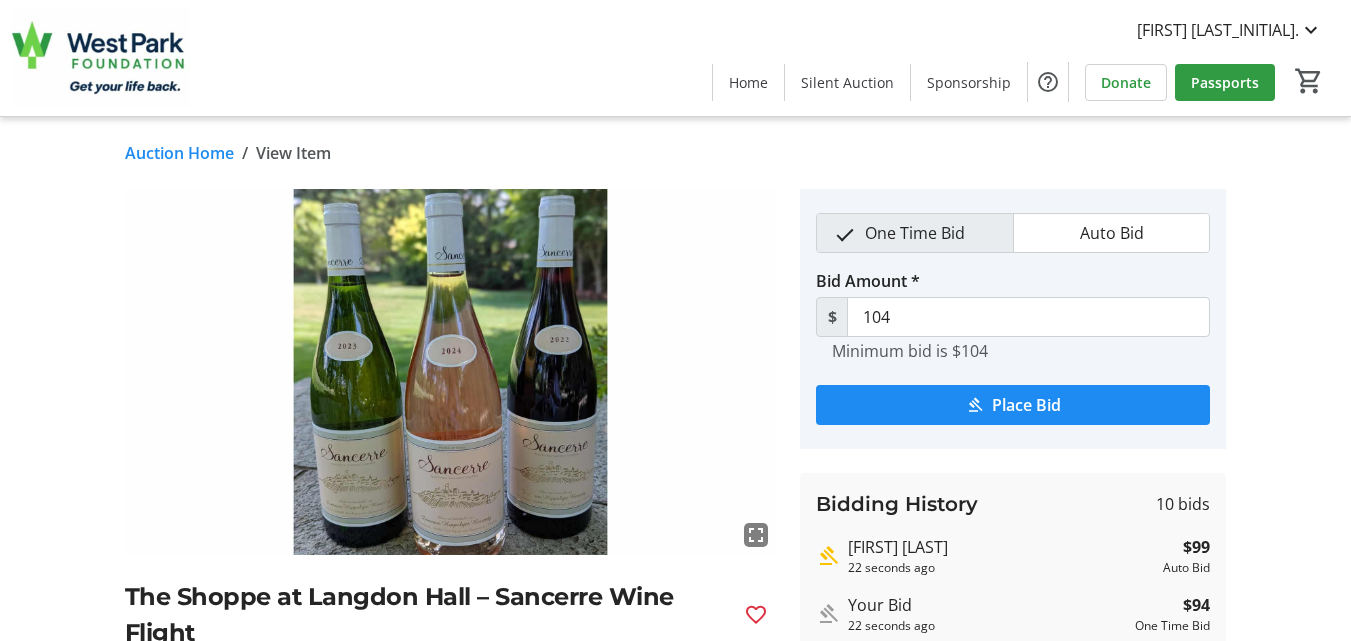 click on "Auction Home" 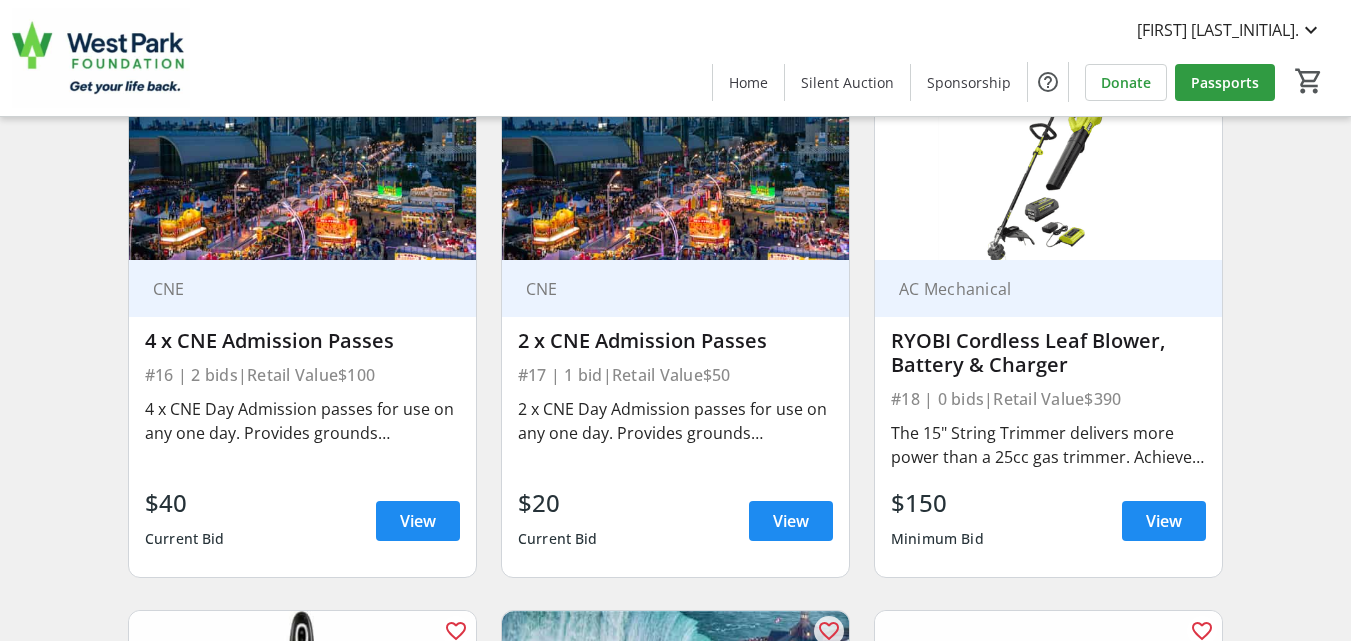 scroll, scrollTop: 3000, scrollLeft: 0, axis: vertical 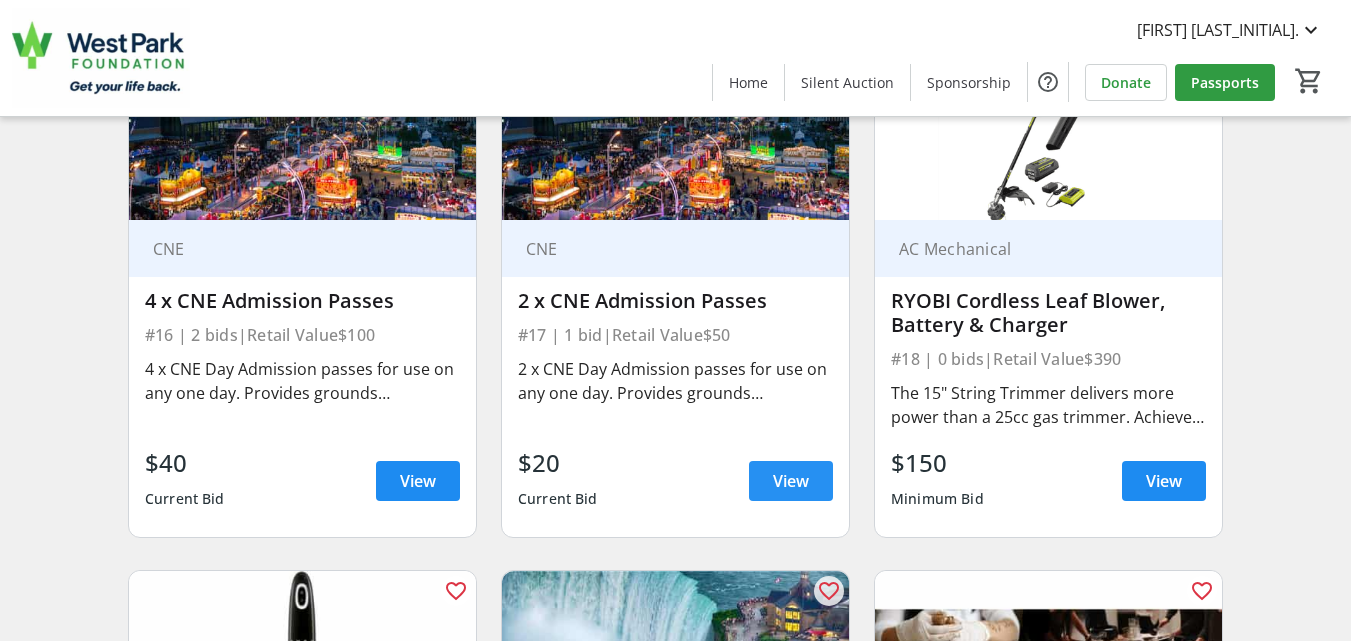 click on "View" at bounding box center [791, 481] 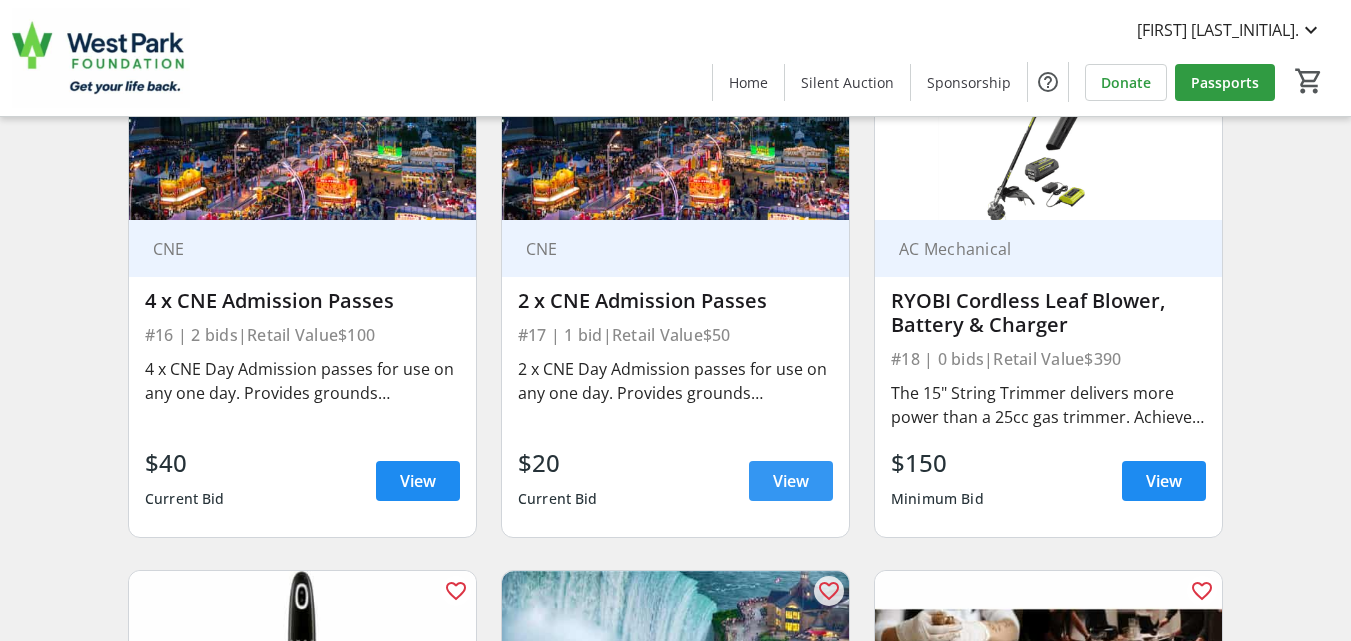 scroll, scrollTop: 0, scrollLeft: 0, axis: both 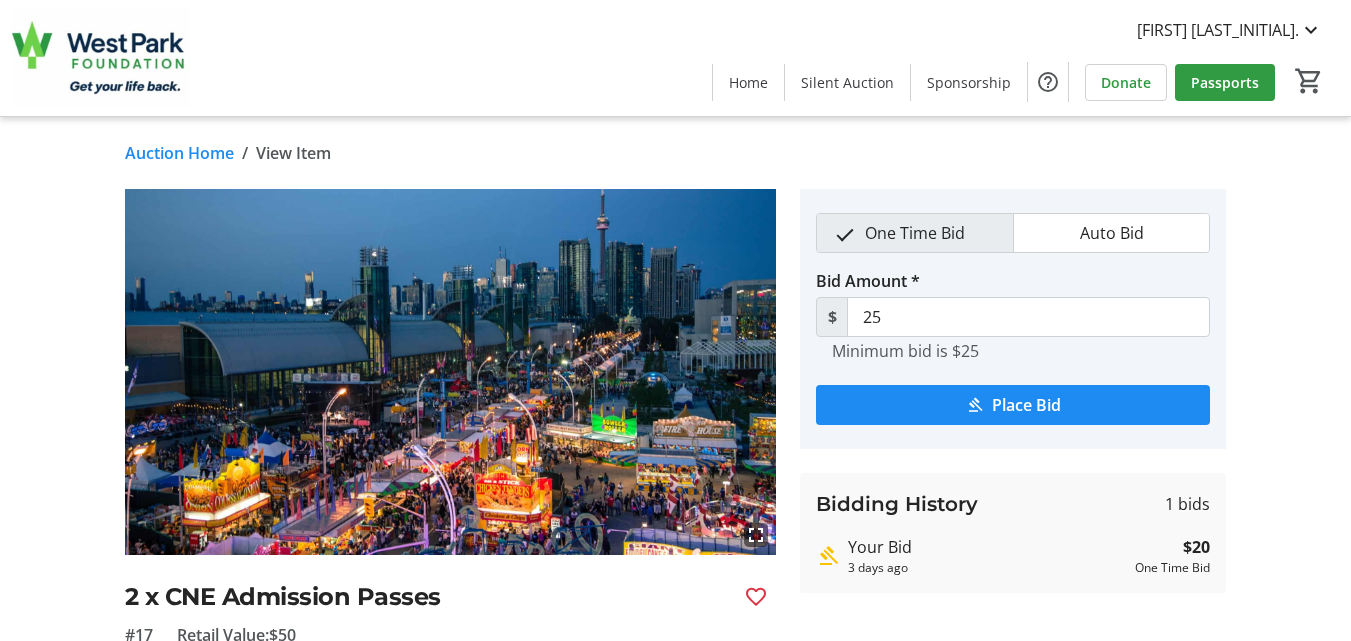 click on "Auction Home" 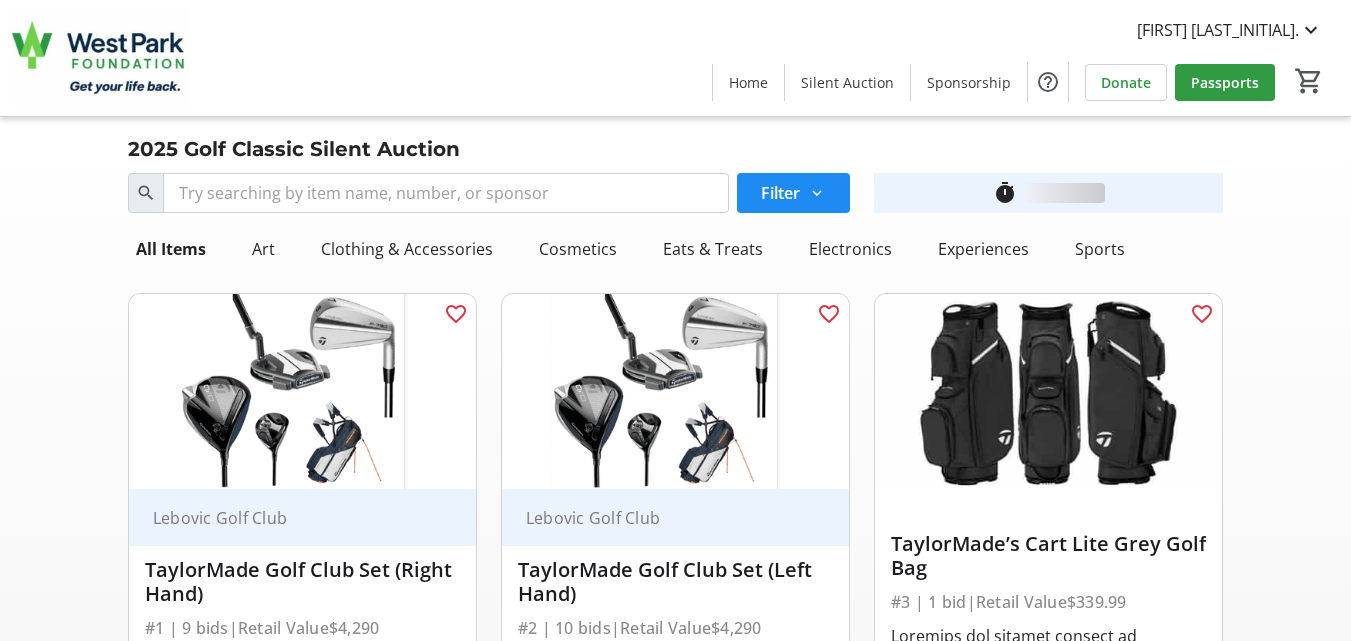 scroll, scrollTop: 3000, scrollLeft: 0, axis: vertical 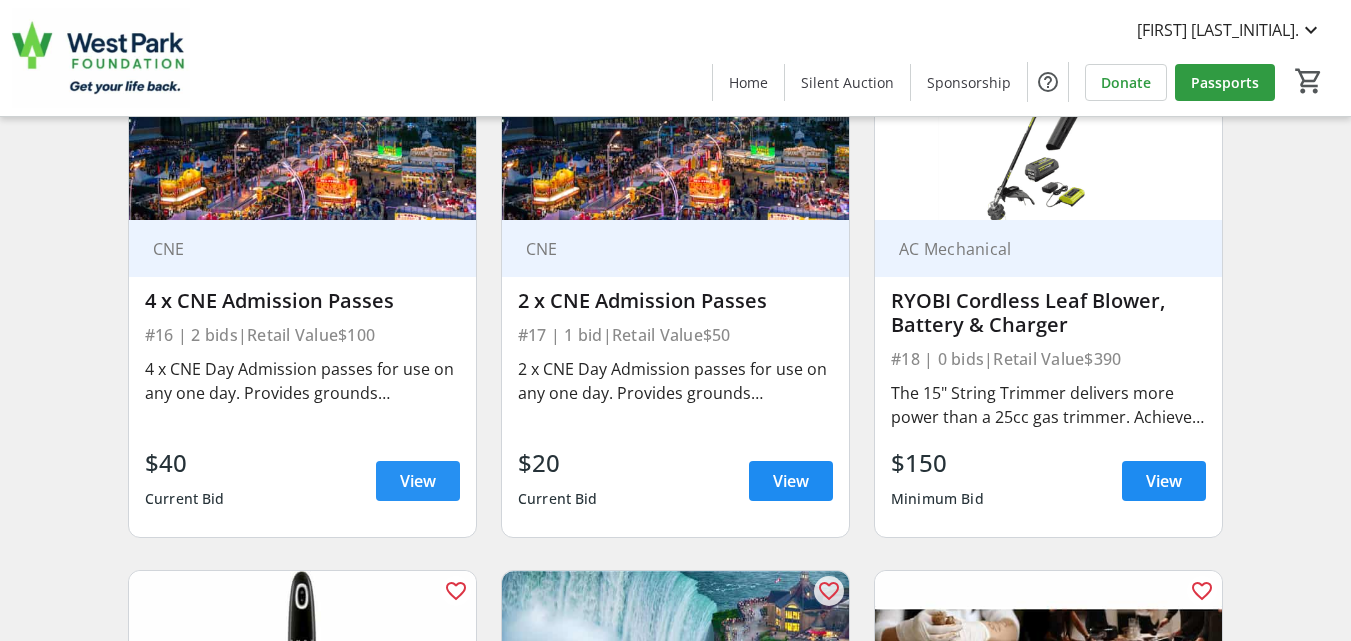 click at bounding box center (418, 481) 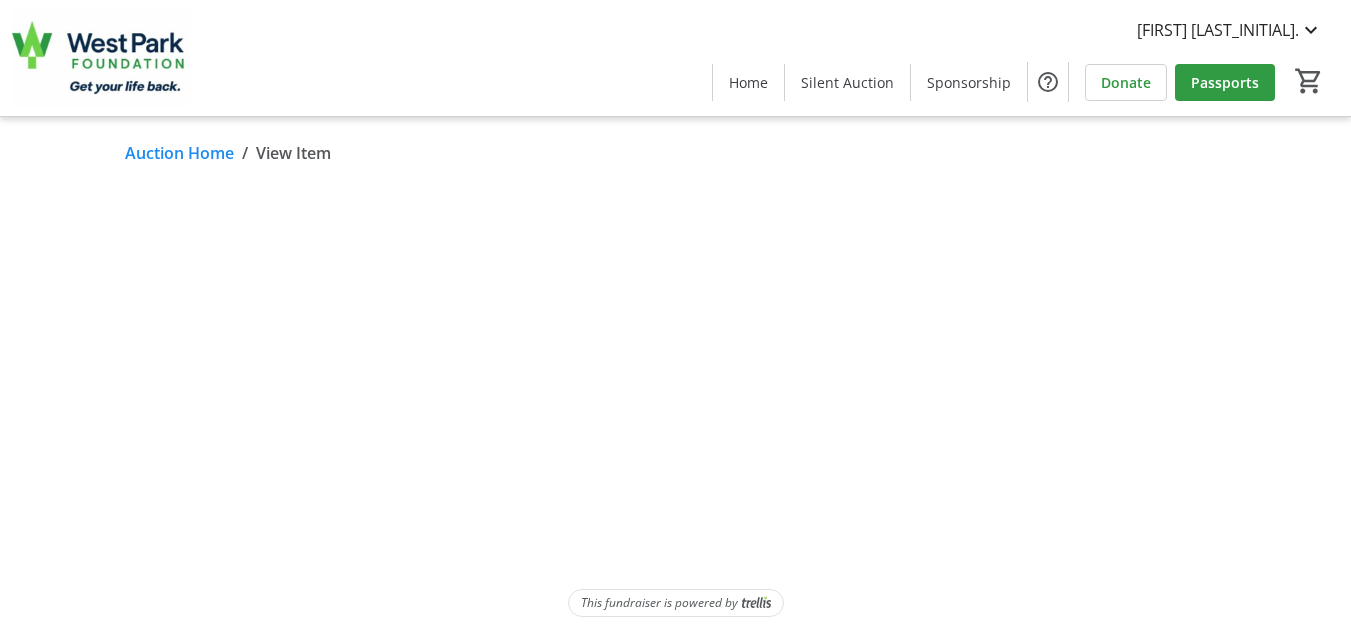 scroll, scrollTop: 0, scrollLeft: 0, axis: both 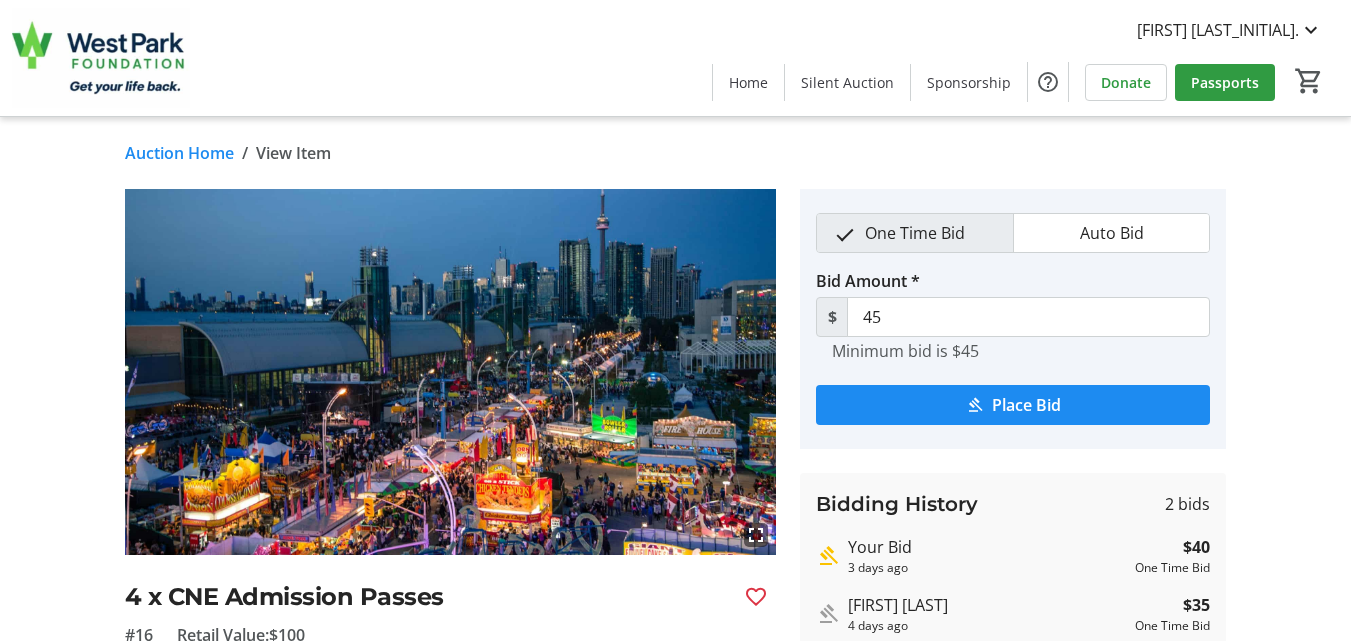 click on "Auction Home" 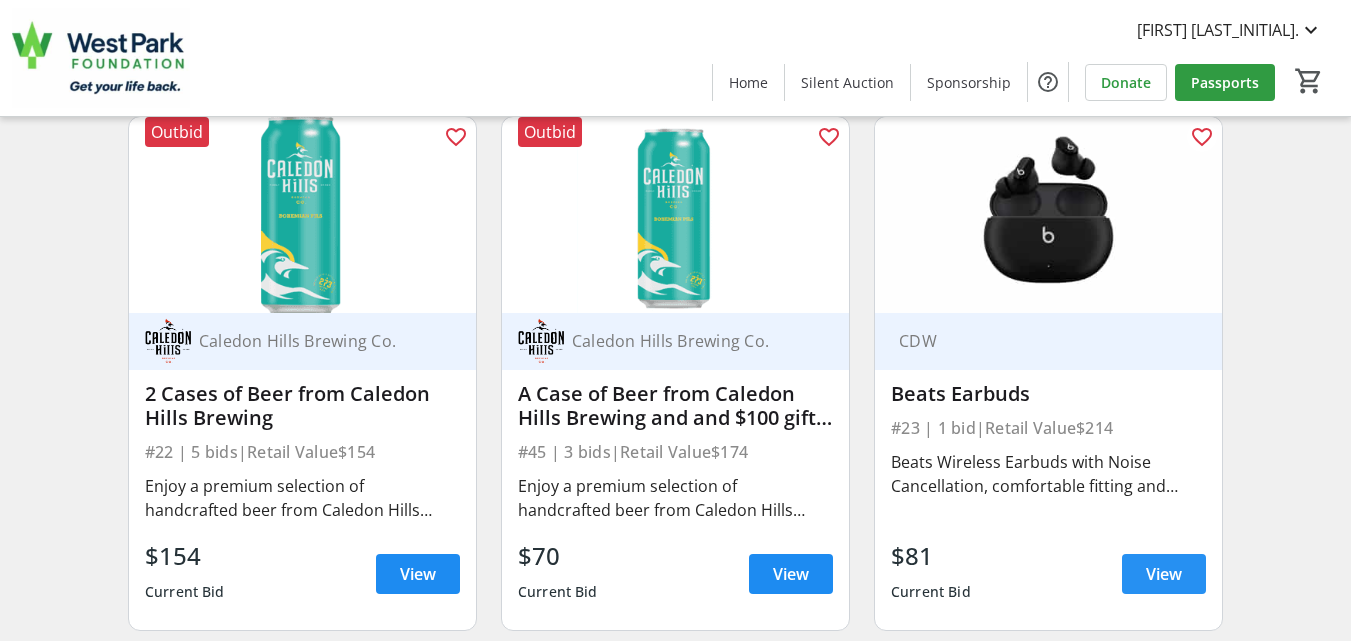 scroll, scrollTop: 4040, scrollLeft: 0, axis: vertical 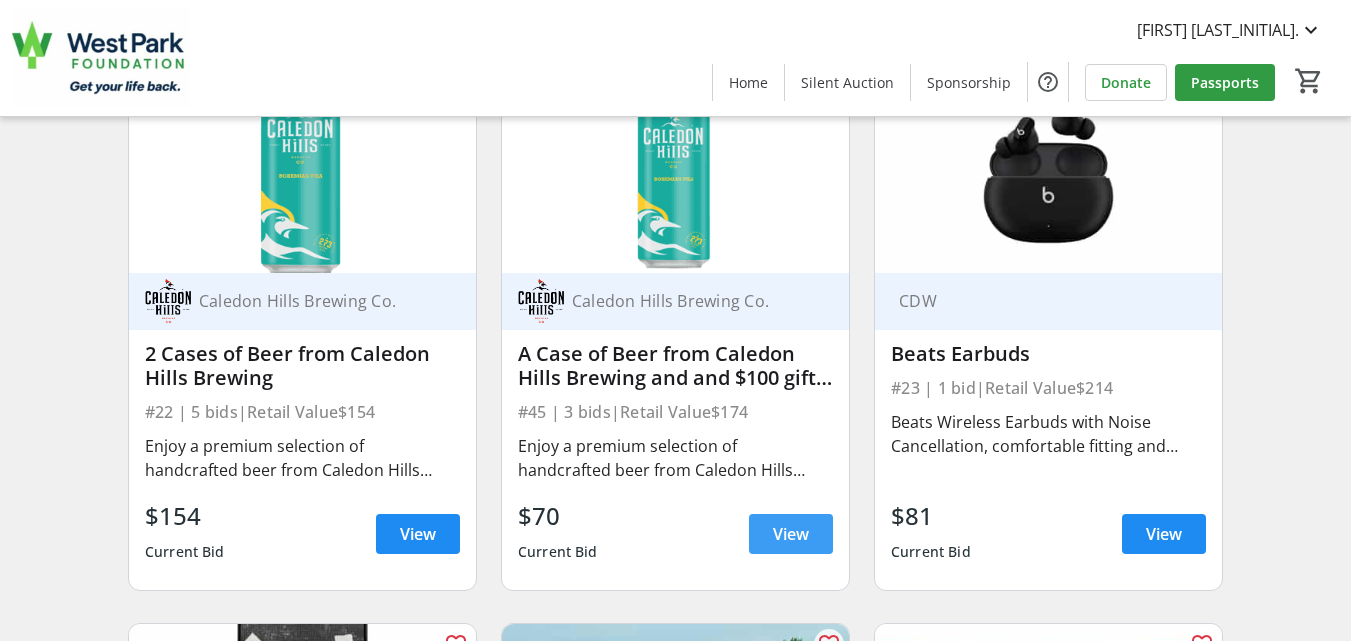 click on "View" at bounding box center (791, 534) 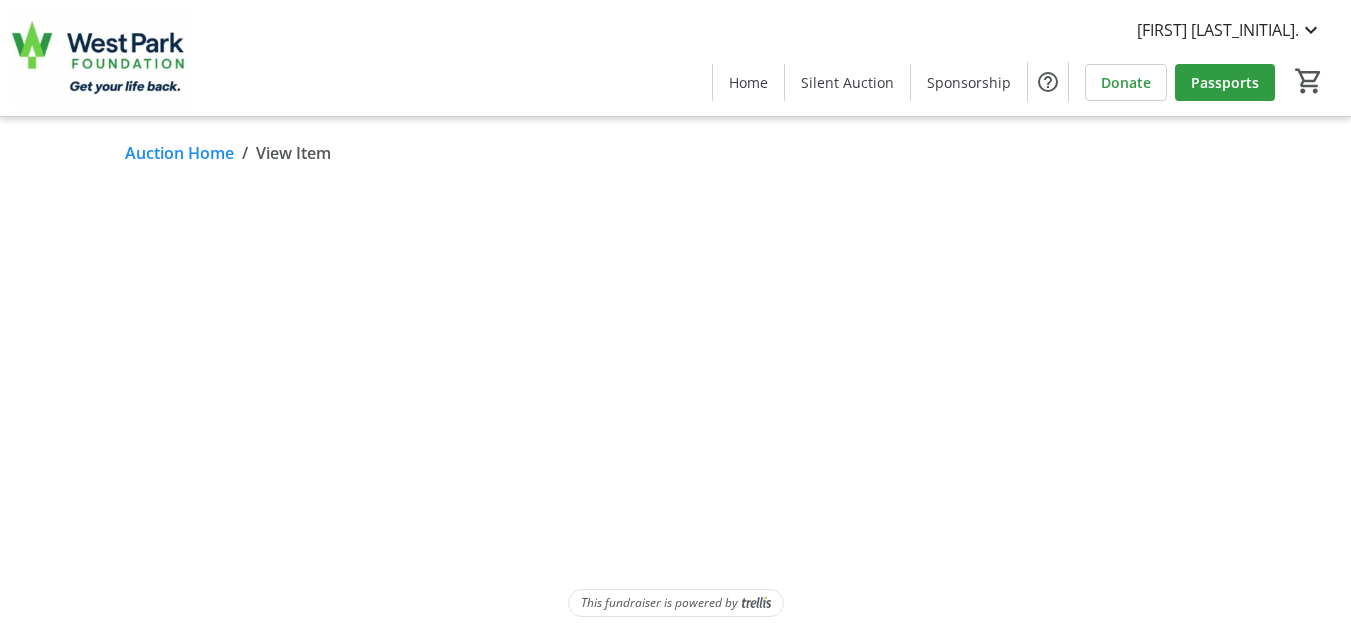 scroll, scrollTop: 0, scrollLeft: 0, axis: both 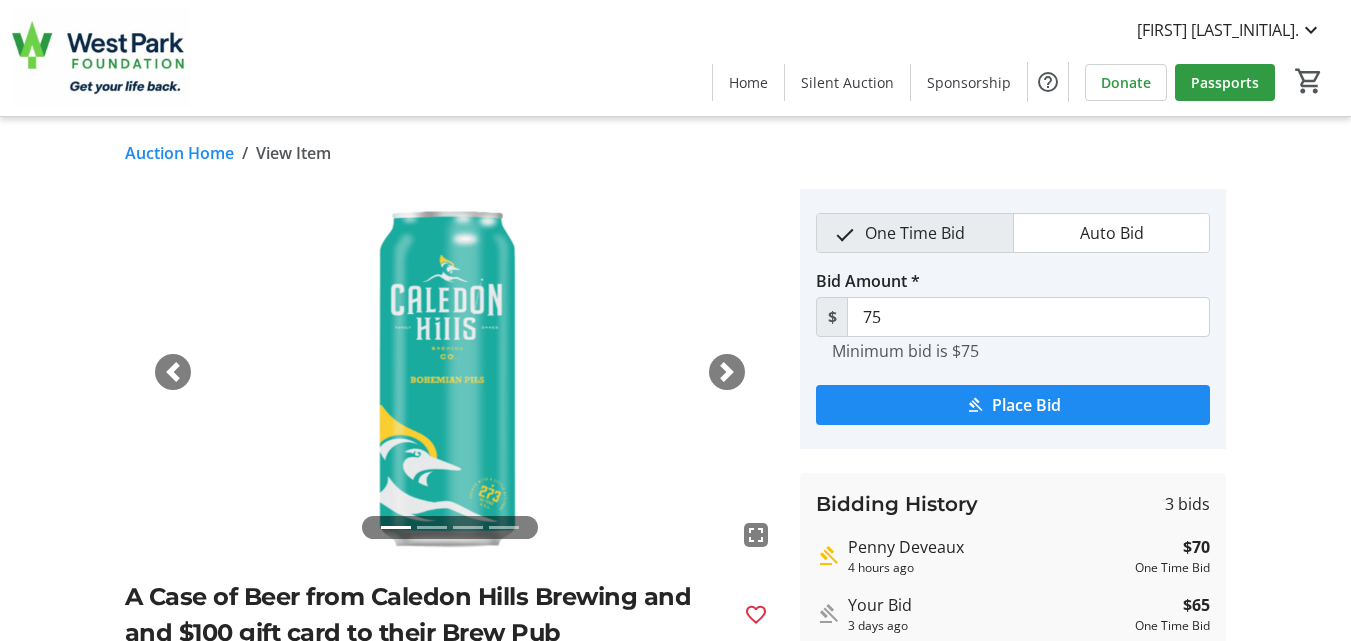 click on "fullscreen fullscreen fullscreen fullscreen Previous Next A Case of Beer from Caledon Hills Brewing and and $100 gift card to their Brew Pub #45 Retail Value: $174 Eats & Treats Enjoy a premium selection of handcrafted beer from Caledon Hills Brewing Company, a proudly local Ontario brewery. The case includes 8 Vienna Lagers, (their flagship lager), 8 Pilsner (light easy drinking), and 8 Helles (German pale lager)! There is also a $100 Gift Card with this listing, redeemable at their Brew Pub in Caledon! Find out more on their website: https://www.caledonhillsbrewing.com/ This is a physical item. Most physical items will be on-site at the Golf Classic event with some exceptions. Auction winners attending the event will be able to pick up their items/certificates following the close of the auction on August 11th at 7:30 pm. Donated By: Caledon Hills Brewing Co. One Time Bid Auto Bid Bid Amount * $ 75 Minimum bid is $75 Place Bid Bidding History 3 bids Penny Deveaux 4 hours ago $70 Your Bid" 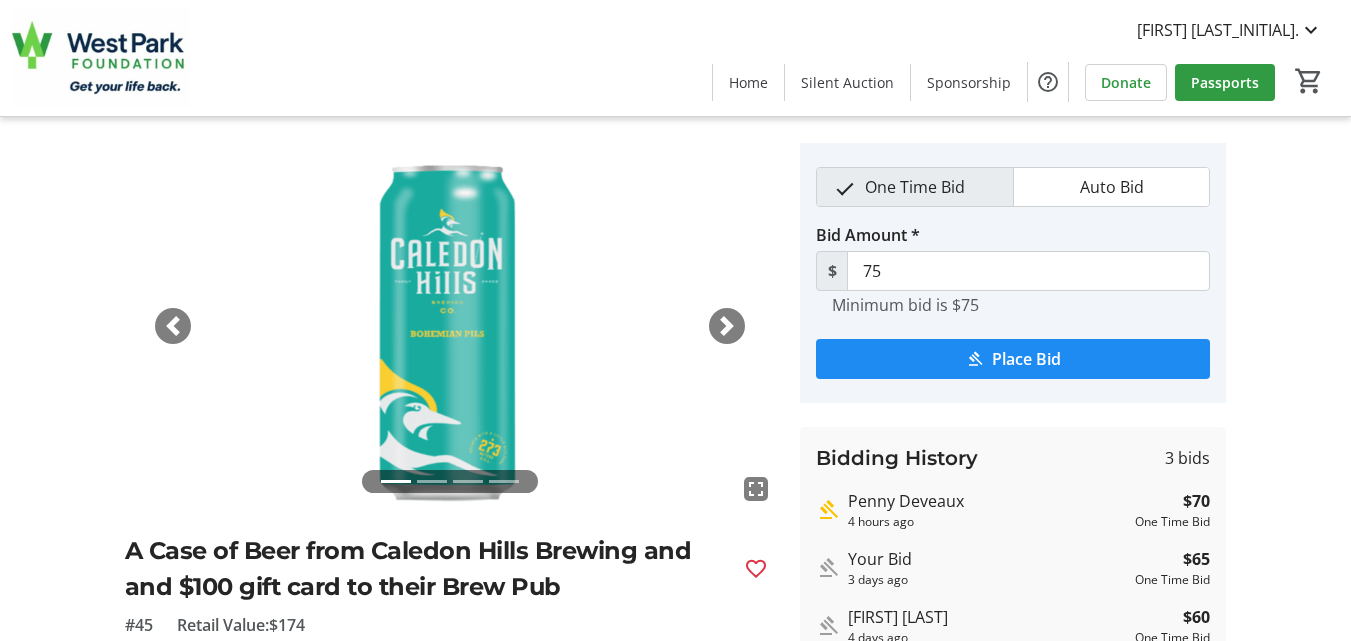 scroll, scrollTop: 40, scrollLeft: 0, axis: vertical 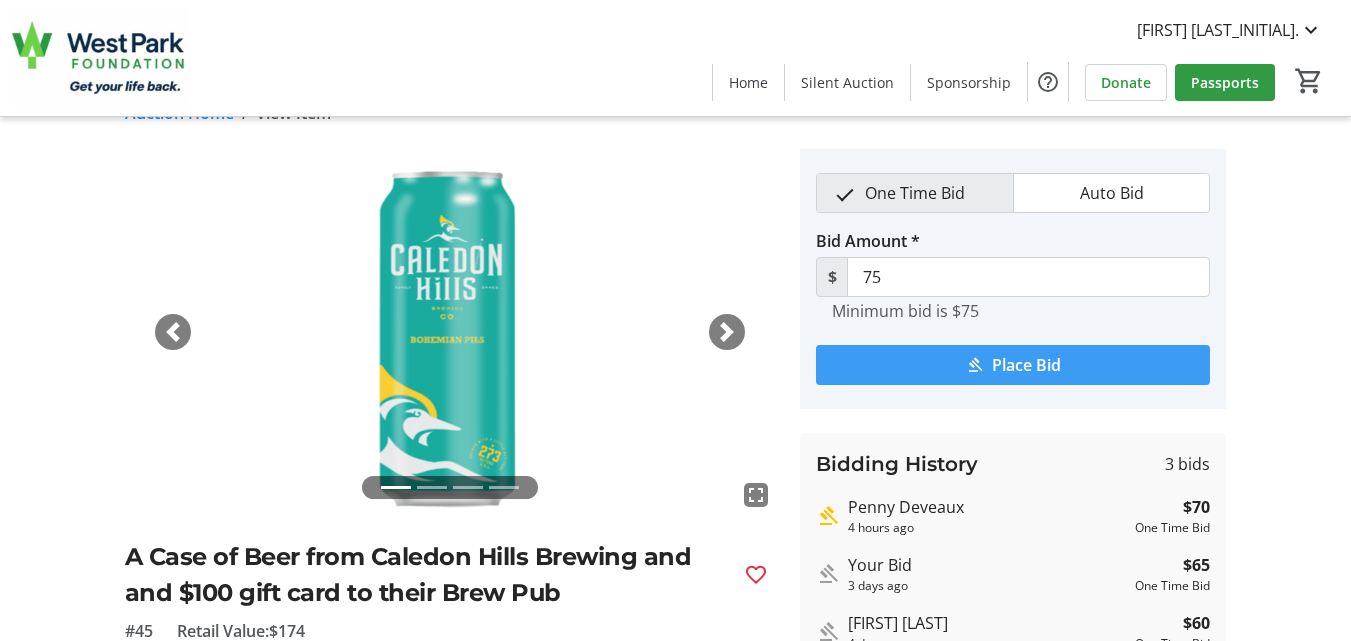 click on "Place Bid" 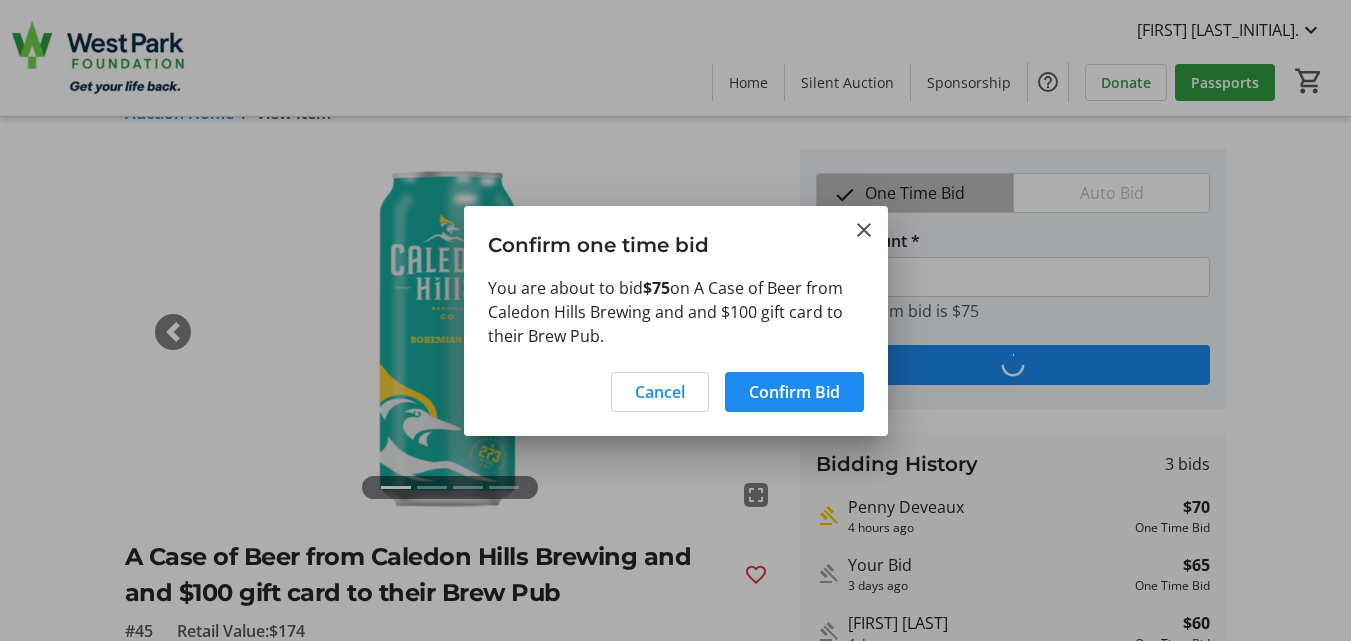 scroll, scrollTop: 0, scrollLeft: 0, axis: both 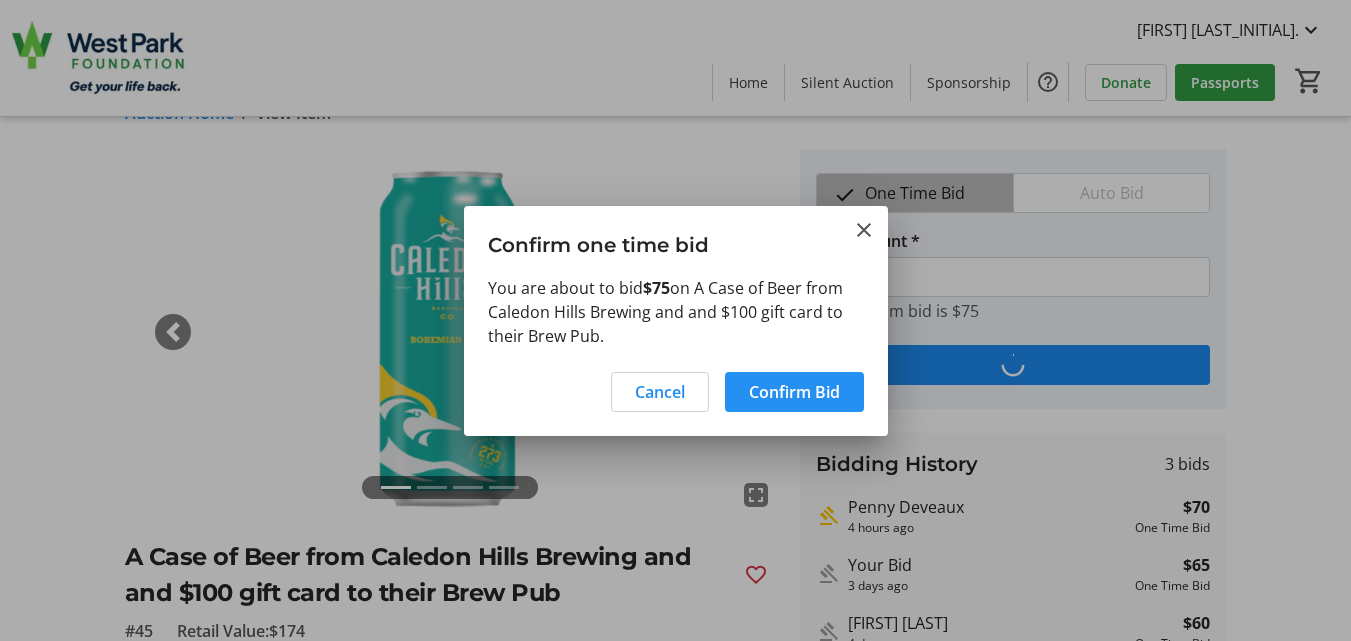 click on "Confirm Bid" at bounding box center [794, 392] 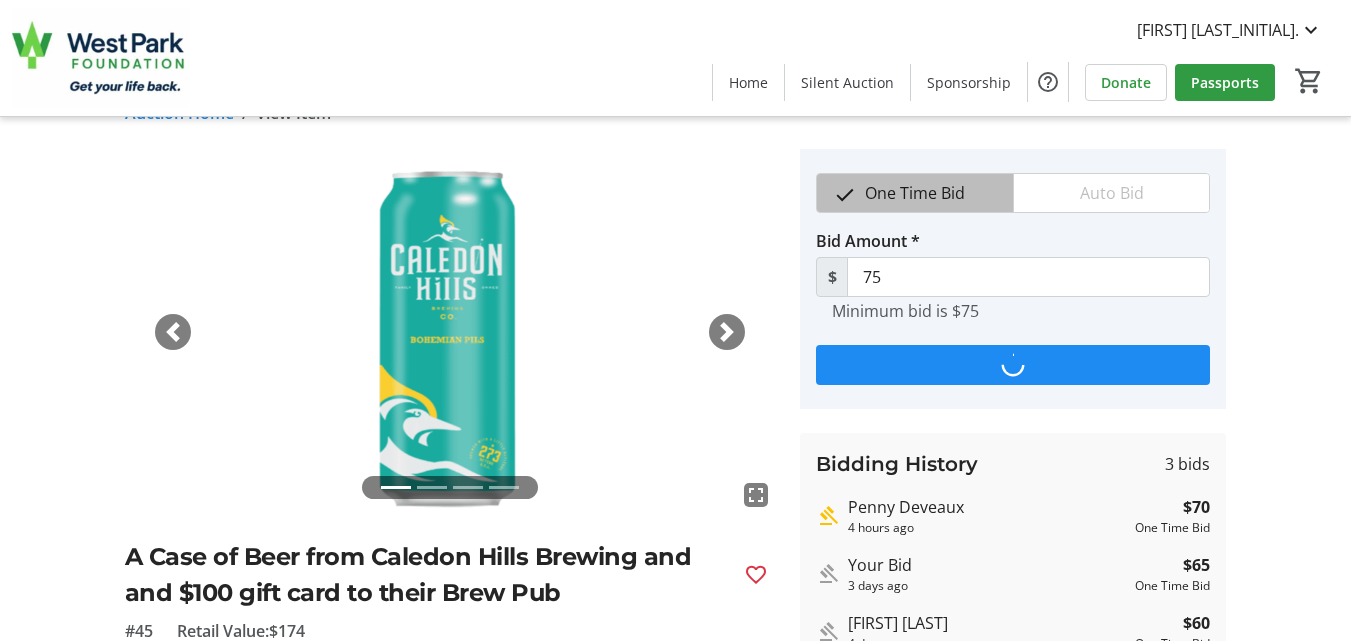 scroll, scrollTop: 40, scrollLeft: 0, axis: vertical 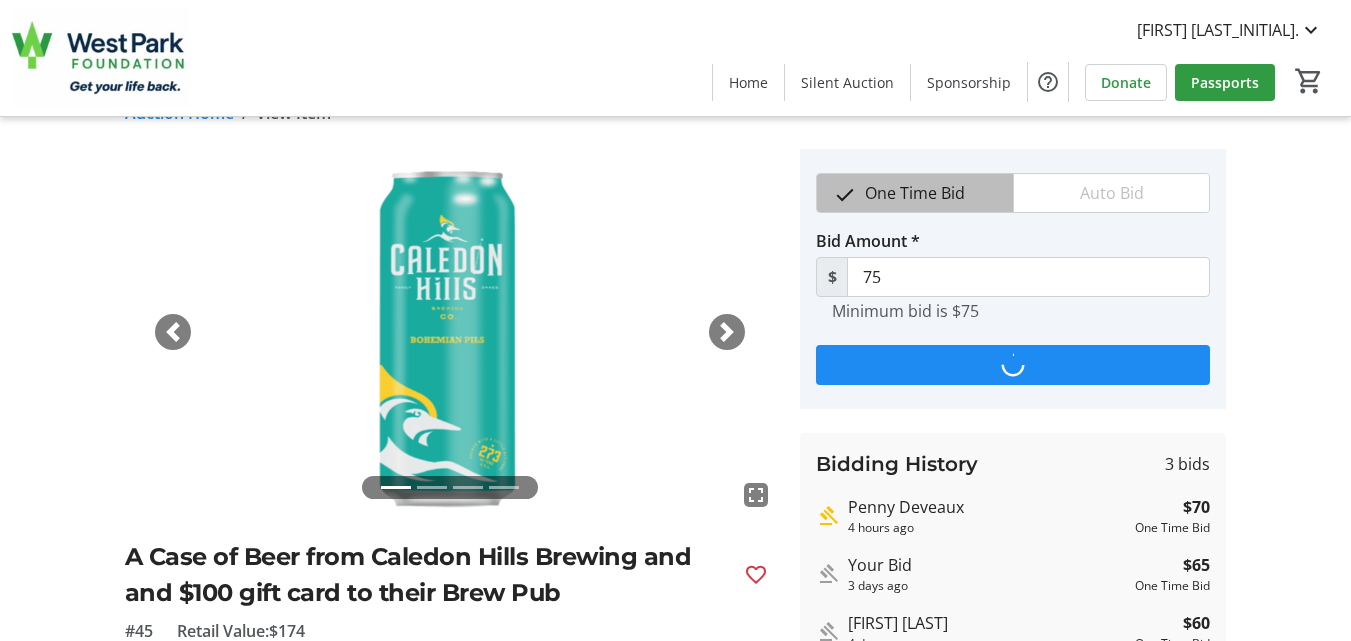 type on "80" 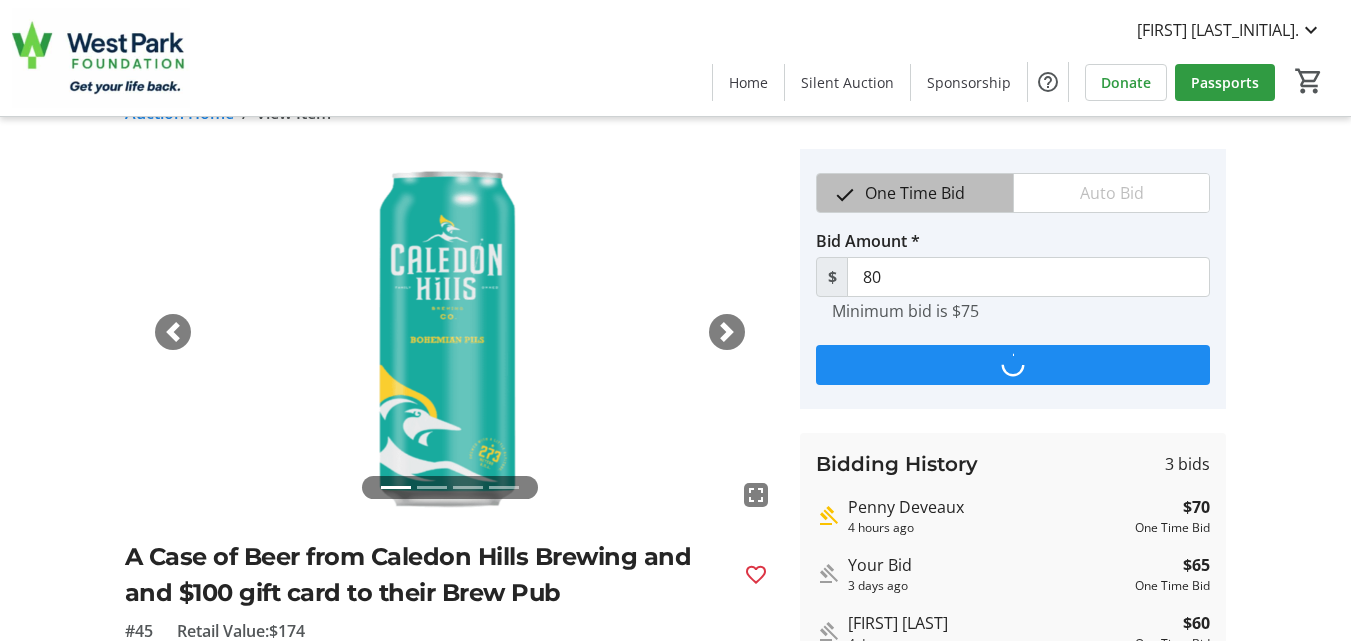 scroll, scrollTop: 0, scrollLeft: 0, axis: both 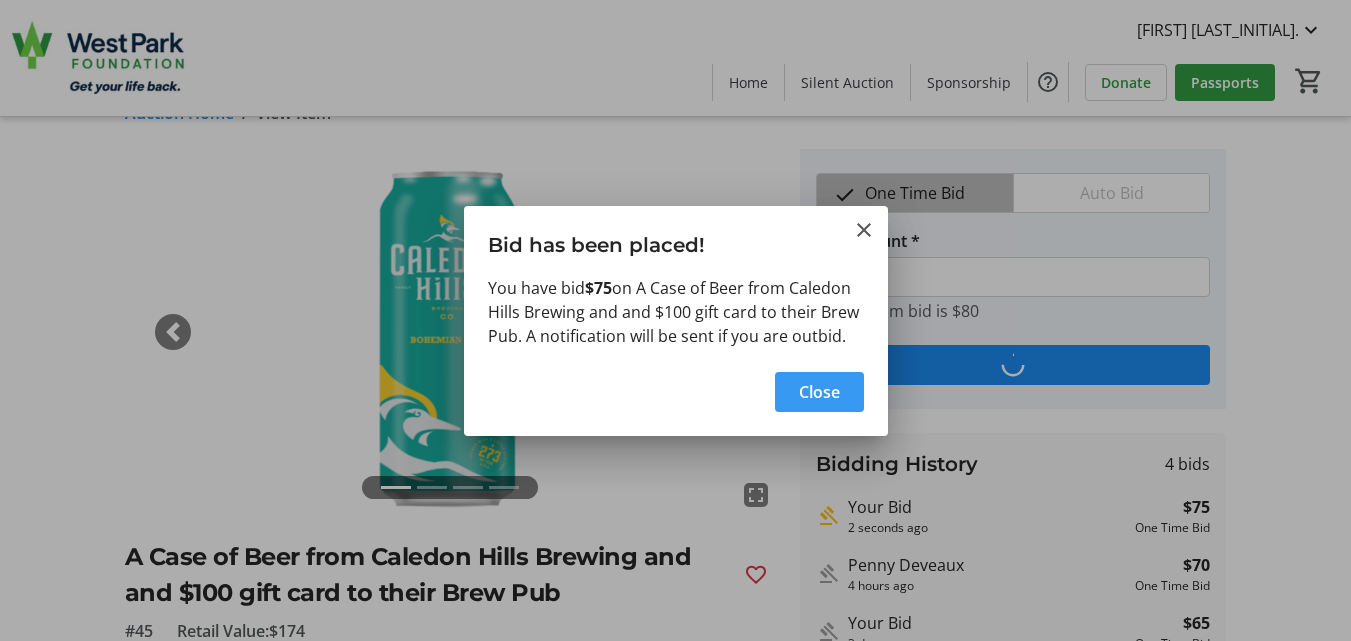 click on "Close" at bounding box center (819, 392) 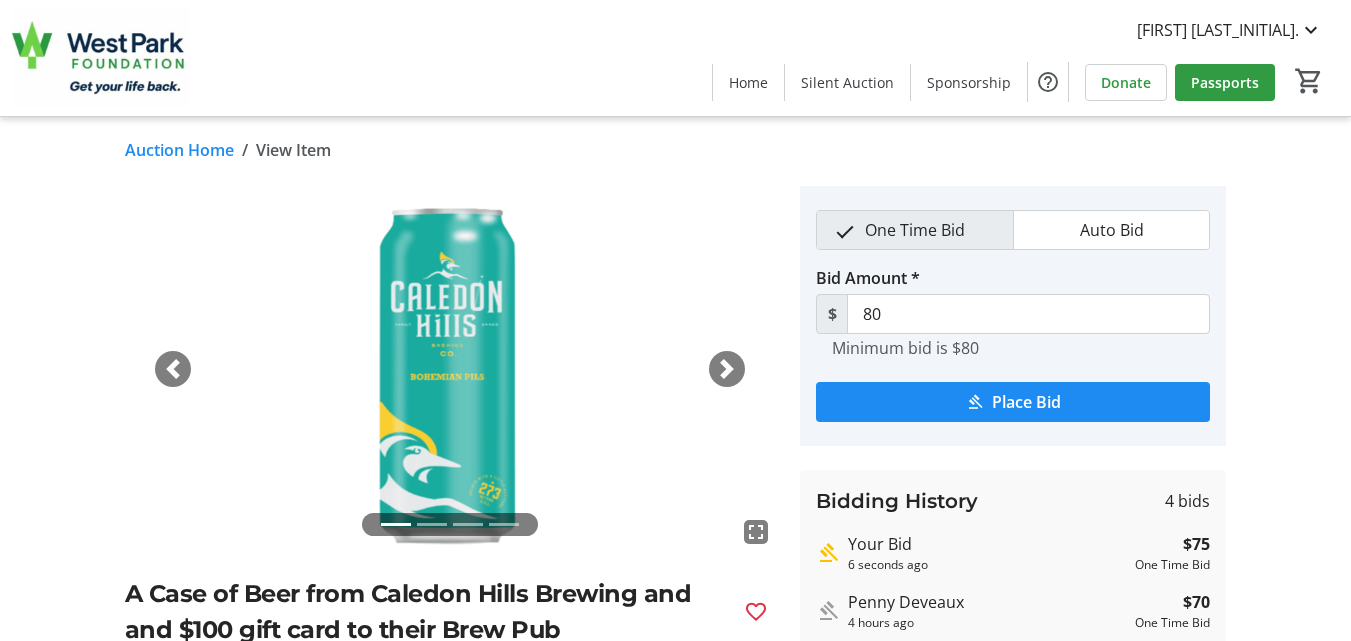 scroll, scrollTop: 0, scrollLeft: 0, axis: both 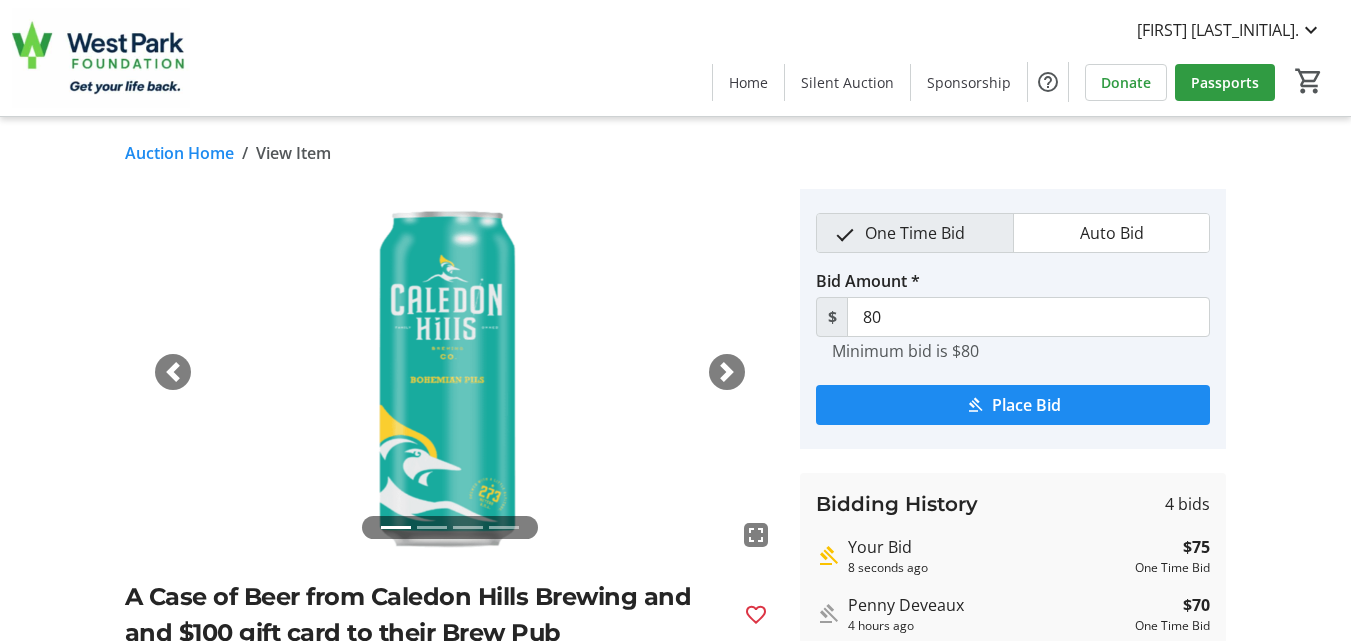 click on "Auction Home" 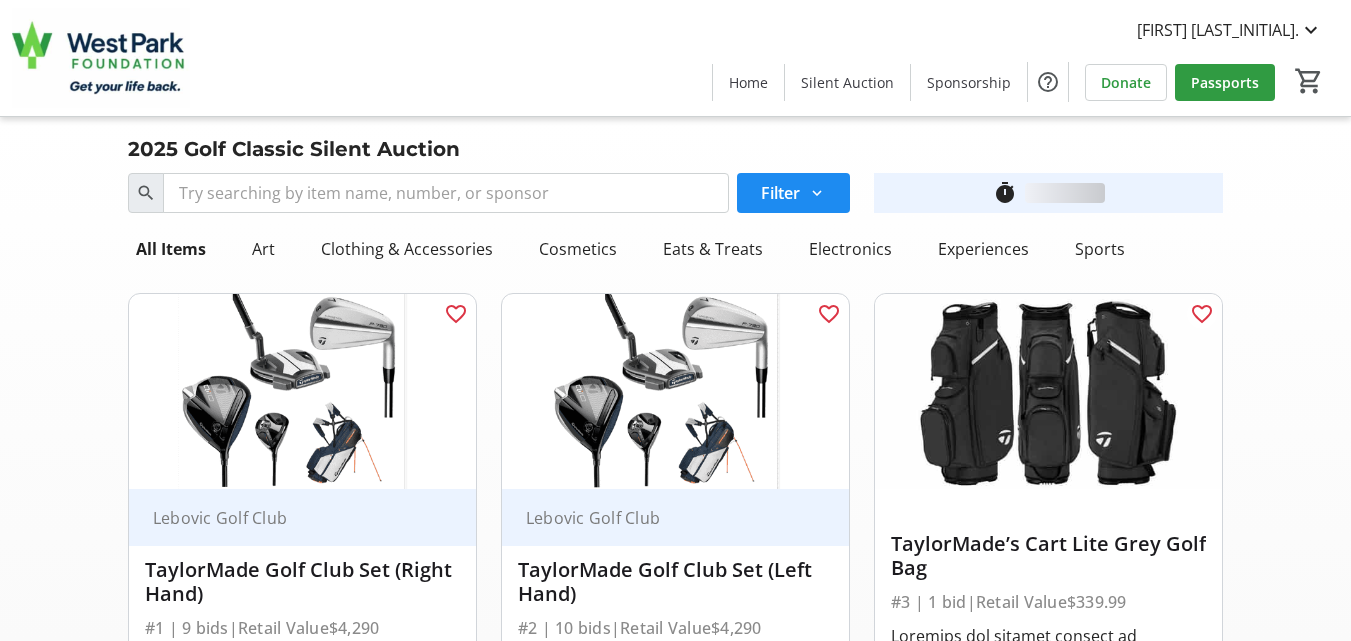 scroll, scrollTop: 4040, scrollLeft: 0, axis: vertical 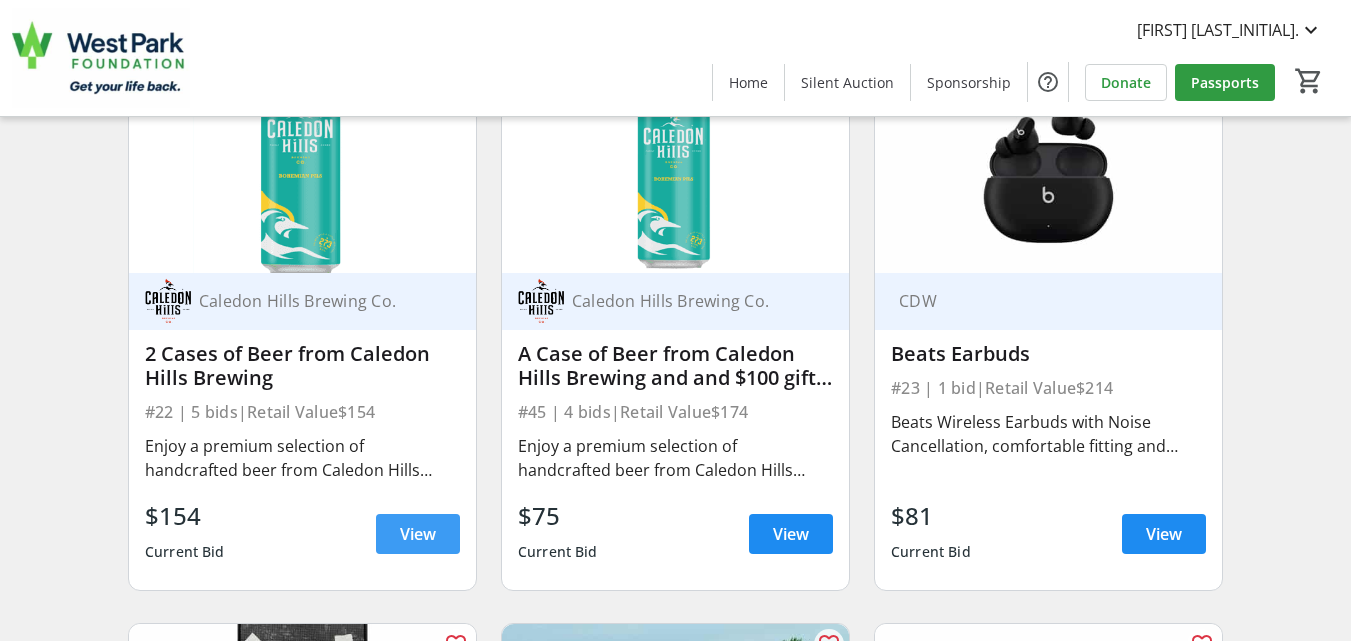 click on "View" at bounding box center (418, 534) 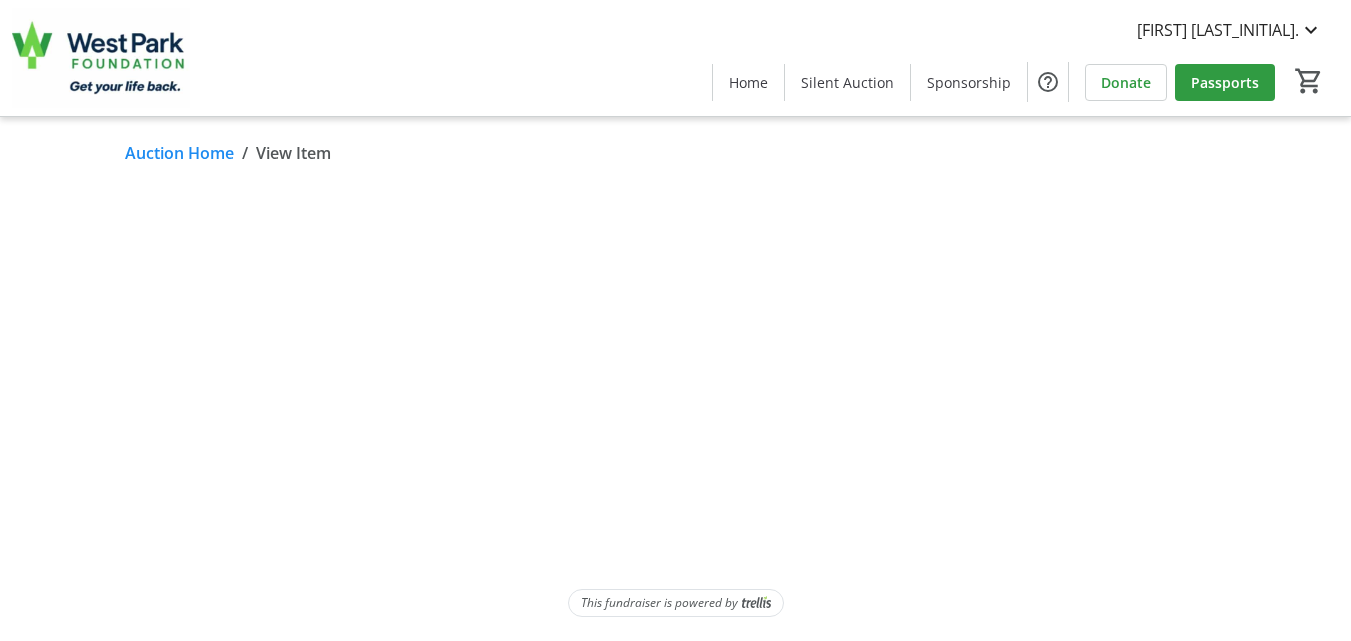 scroll, scrollTop: 0, scrollLeft: 0, axis: both 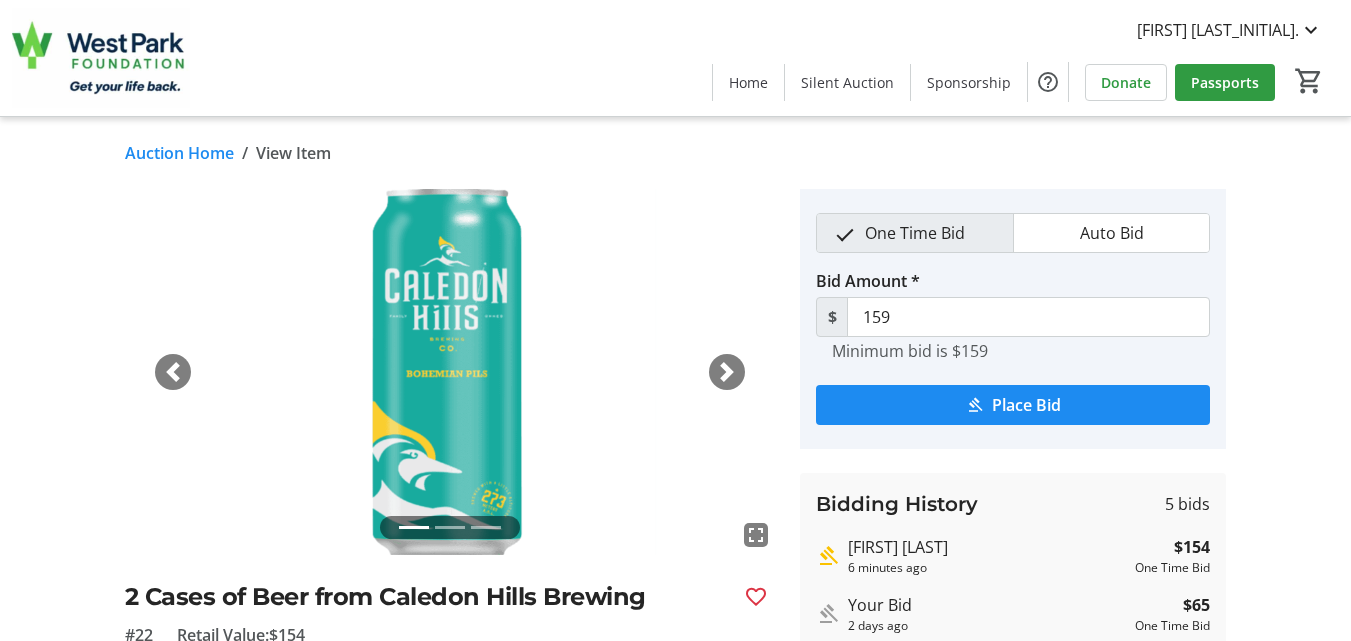 click on "Auction Home" 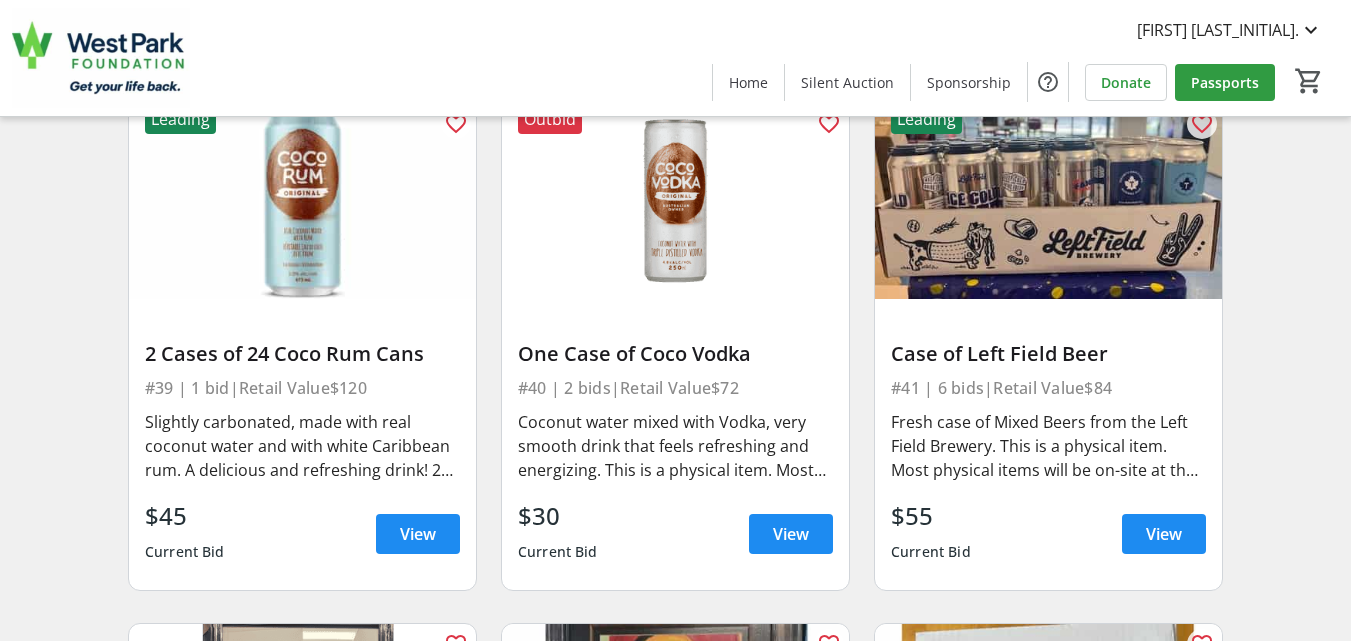 scroll, scrollTop: 7320, scrollLeft: 0, axis: vertical 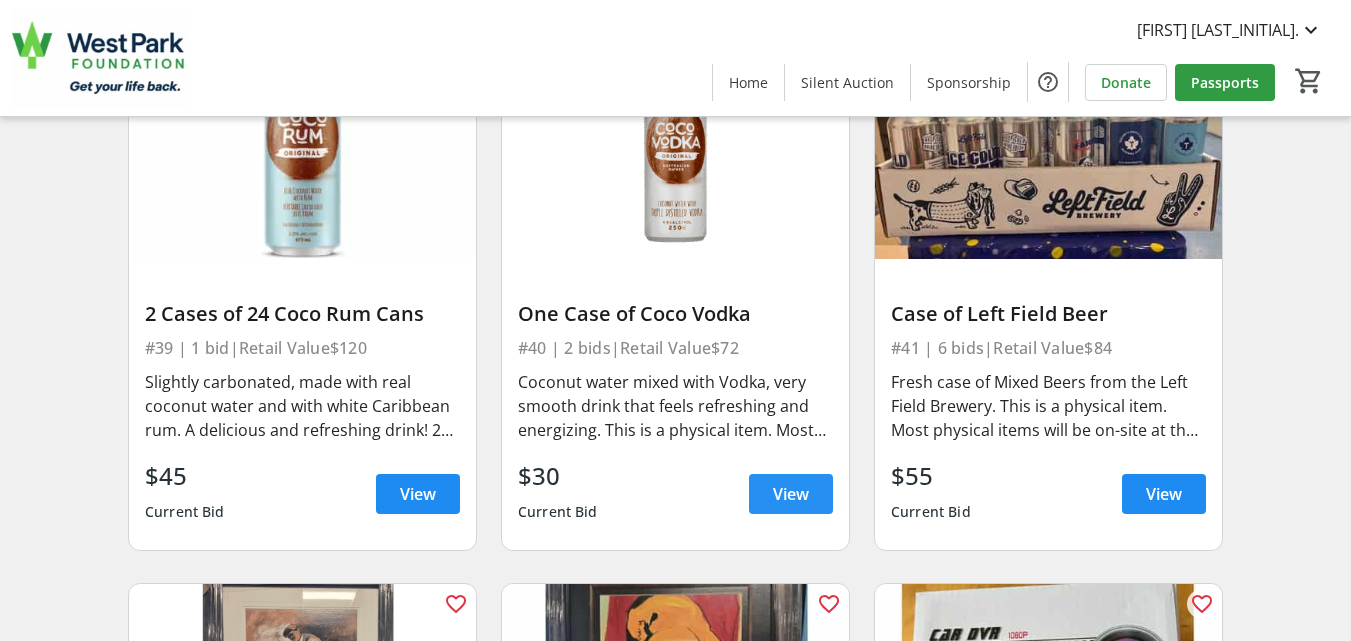 click on "View" at bounding box center [791, 494] 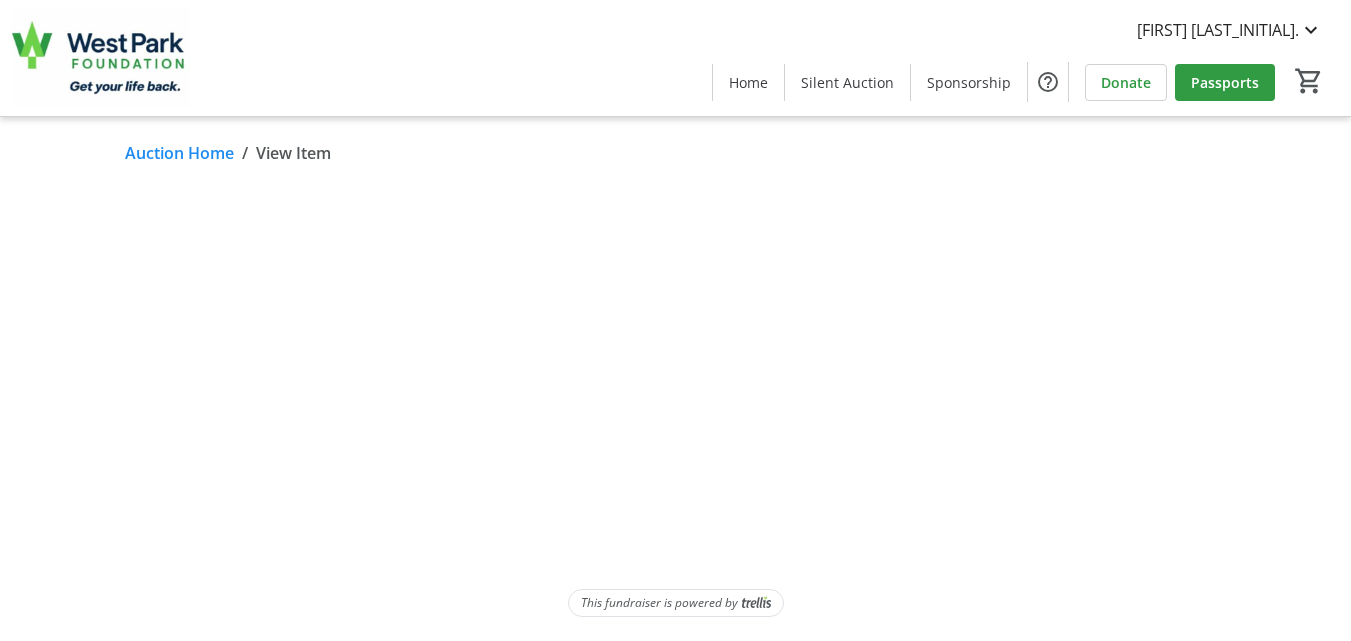 scroll, scrollTop: 0, scrollLeft: 0, axis: both 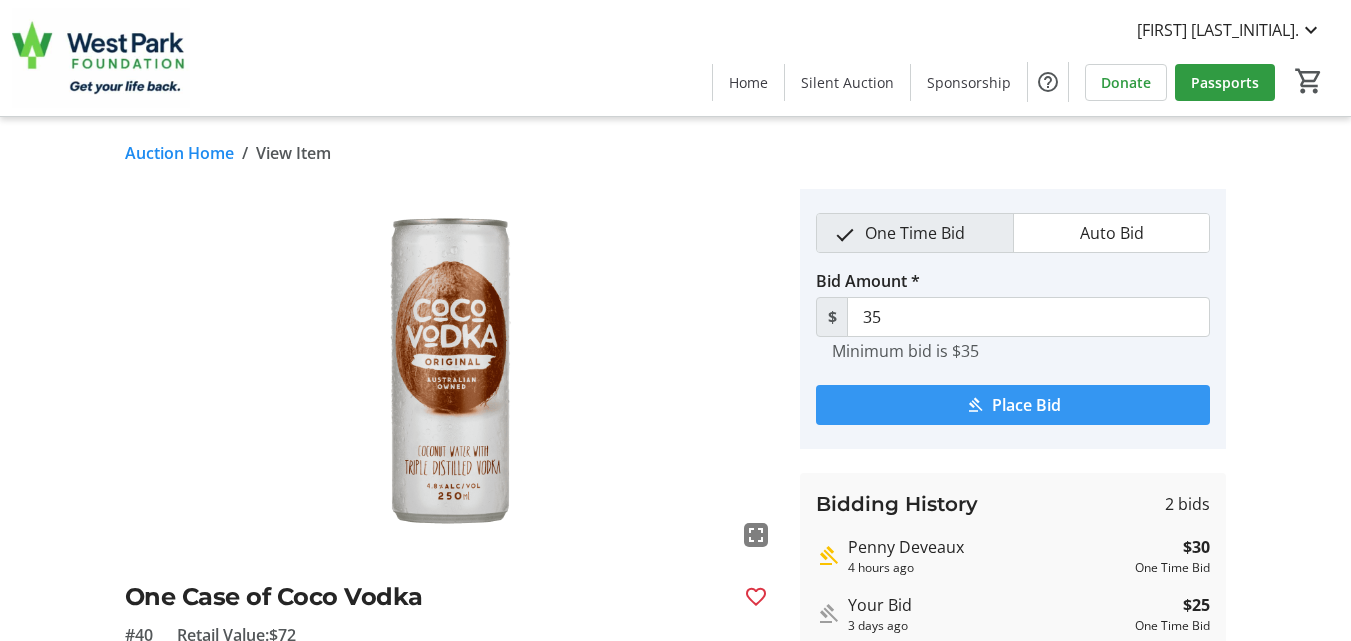 drag, startPoint x: 1012, startPoint y: 399, endPoint x: 1012, endPoint y: 414, distance: 15 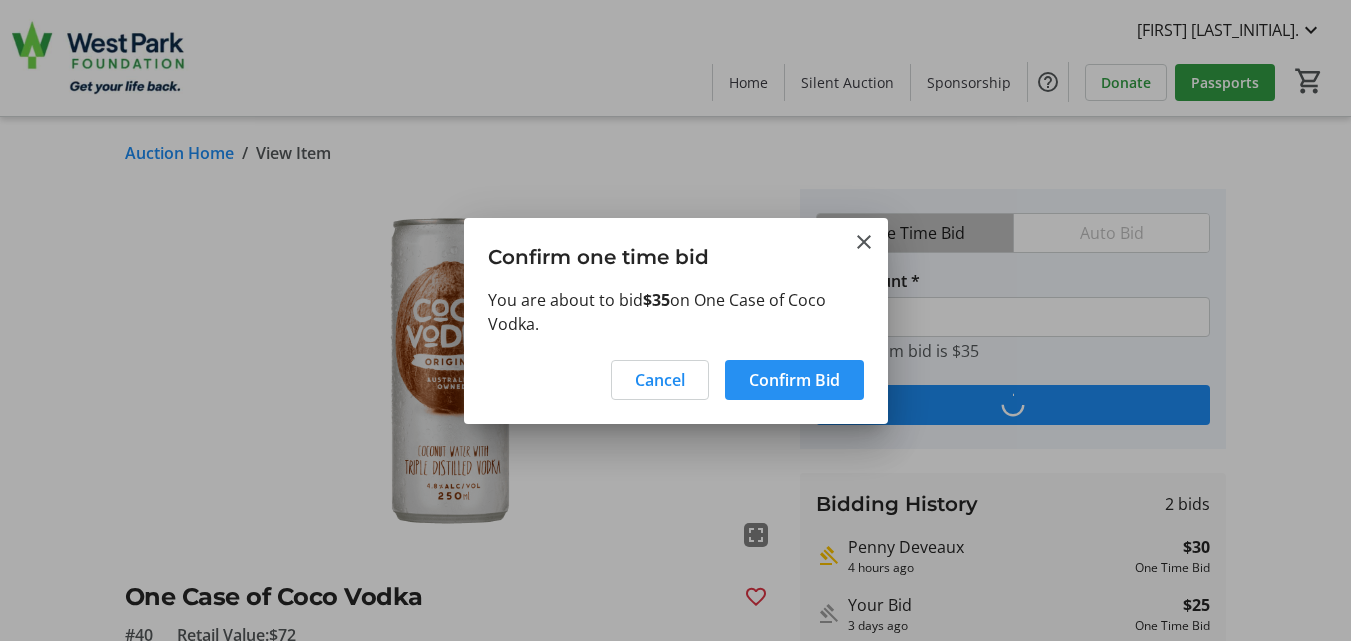 click at bounding box center (794, 380) 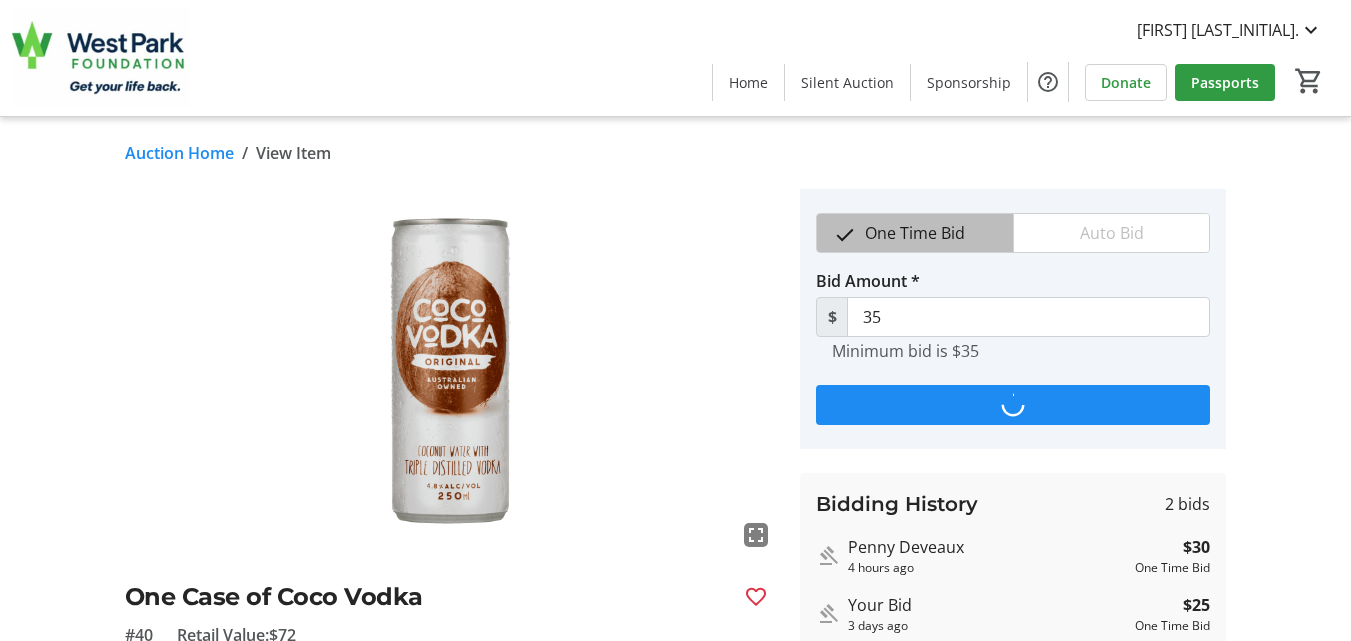 type on "40" 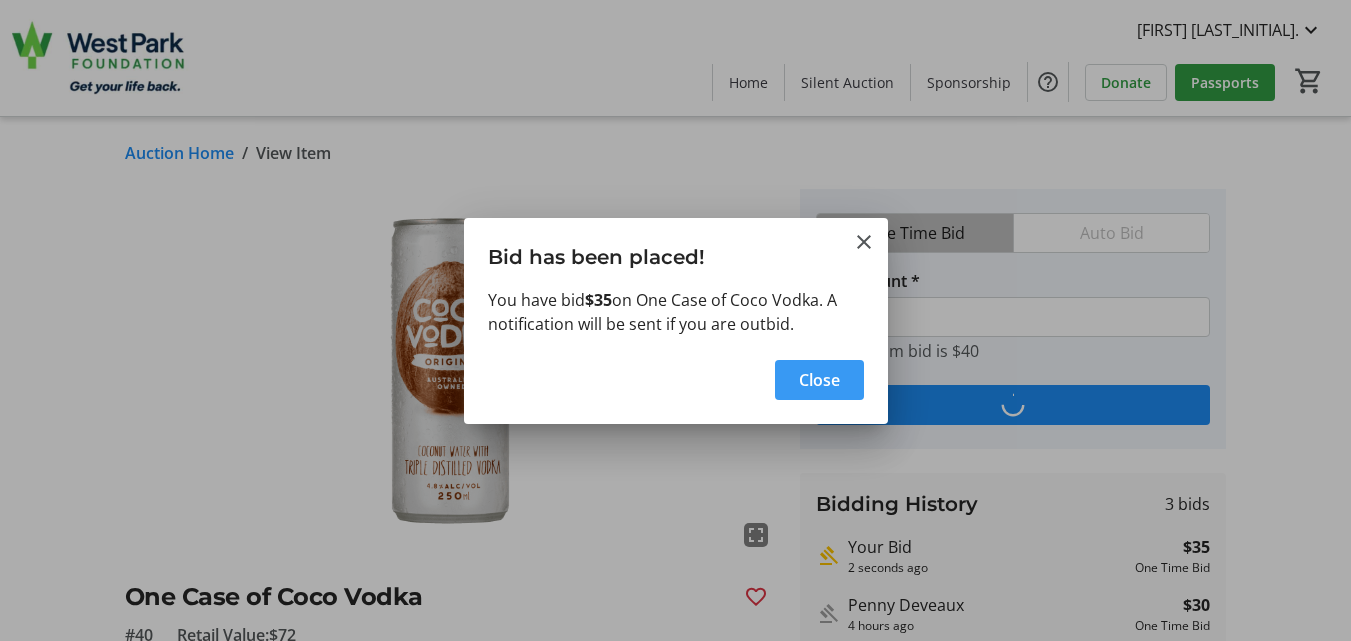 drag, startPoint x: 798, startPoint y: 378, endPoint x: 793, endPoint y: 390, distance: 13 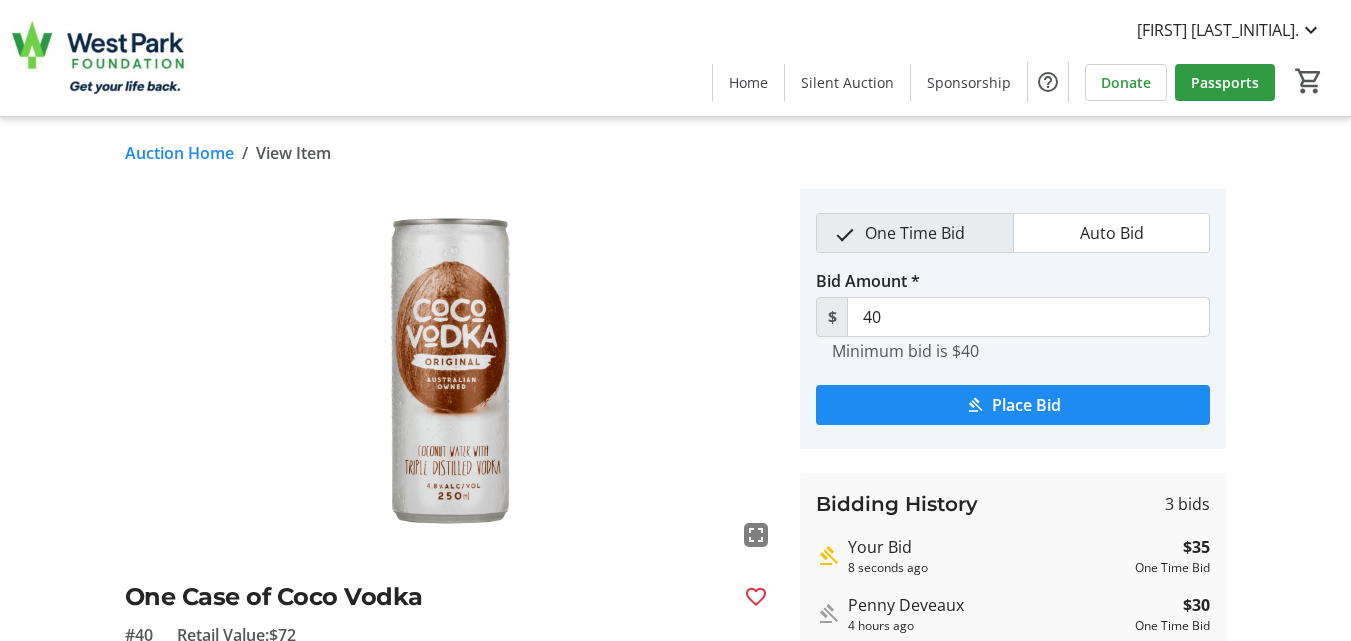 click on "Auction Home" 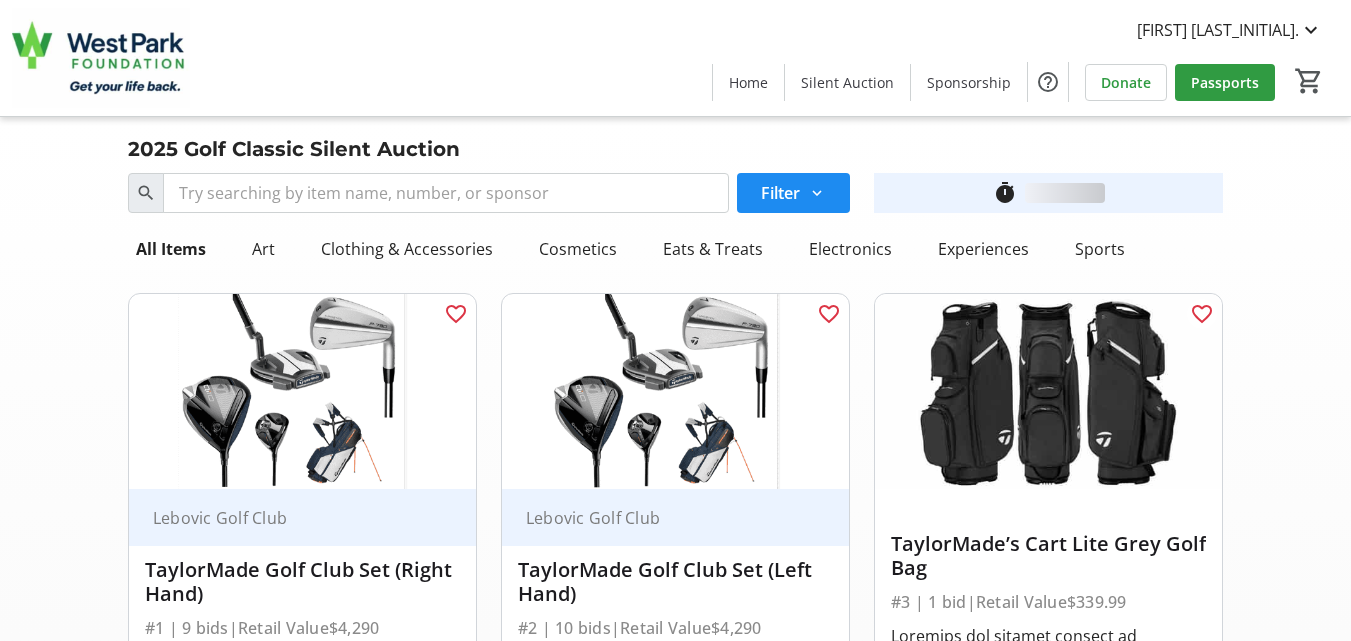 scroll, scrollTop: 7320, scrollLeft: 0, axis: vertical 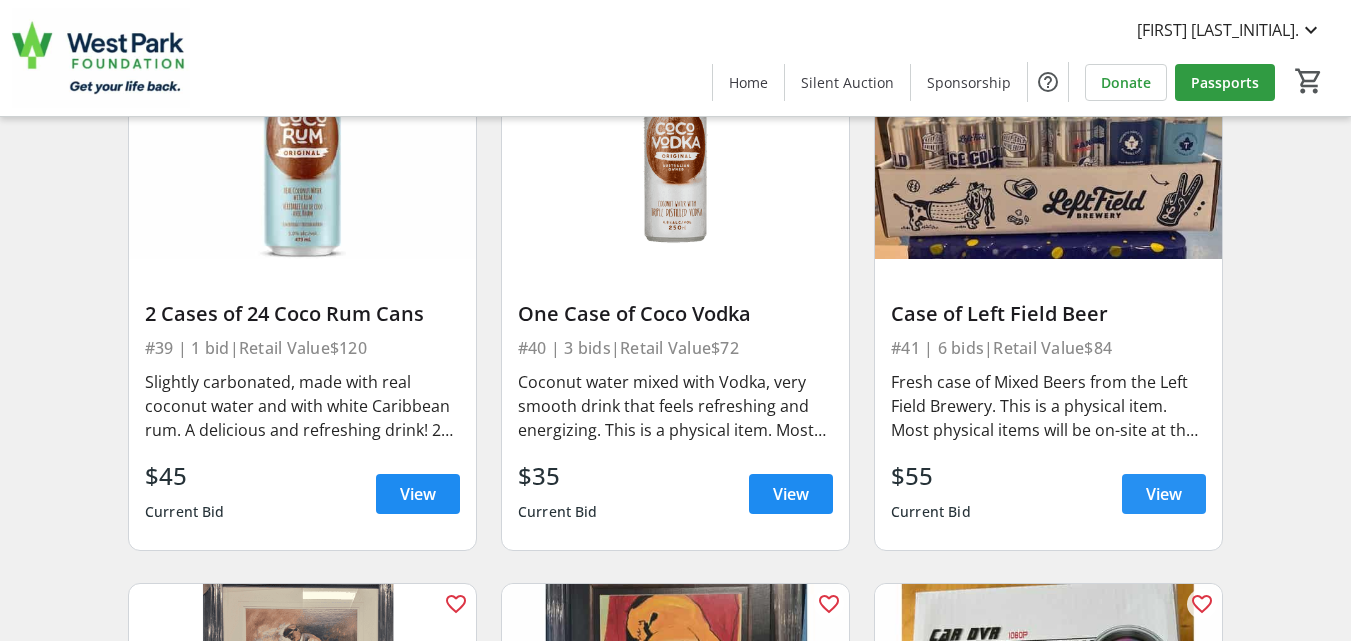 click on "View" at bounding box center (1164, 494) 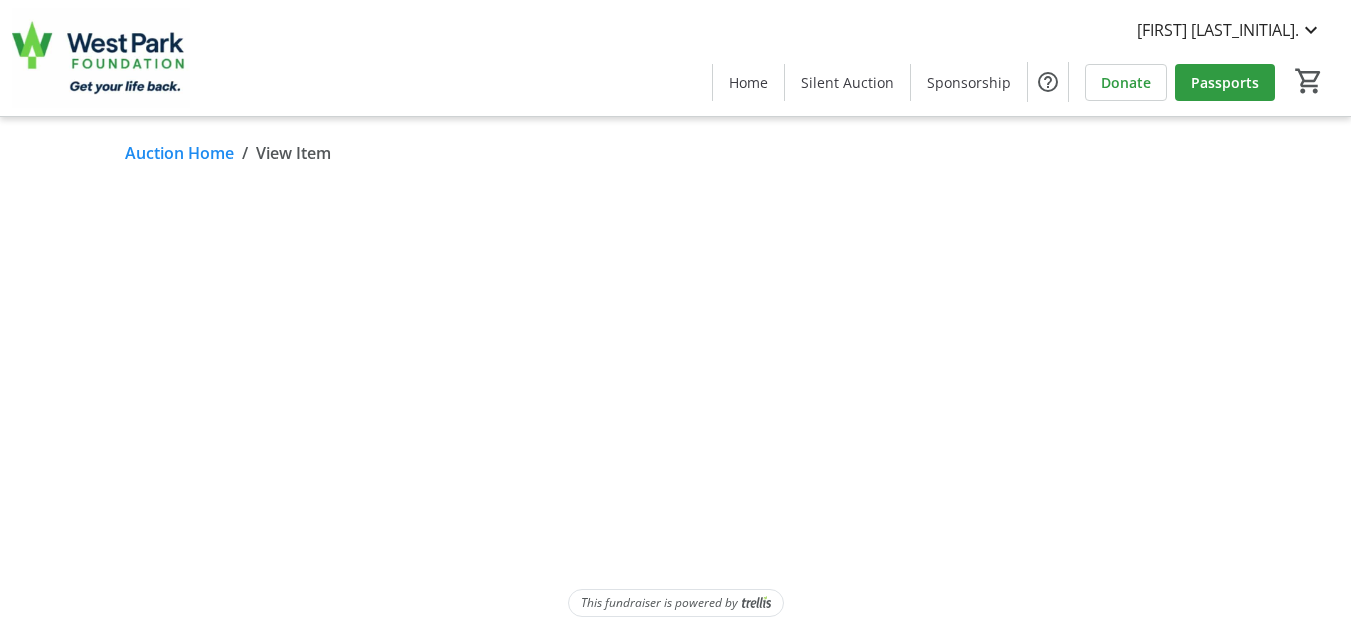 scroll, scrollTop: 0, scrollLeft: 0, axis: both 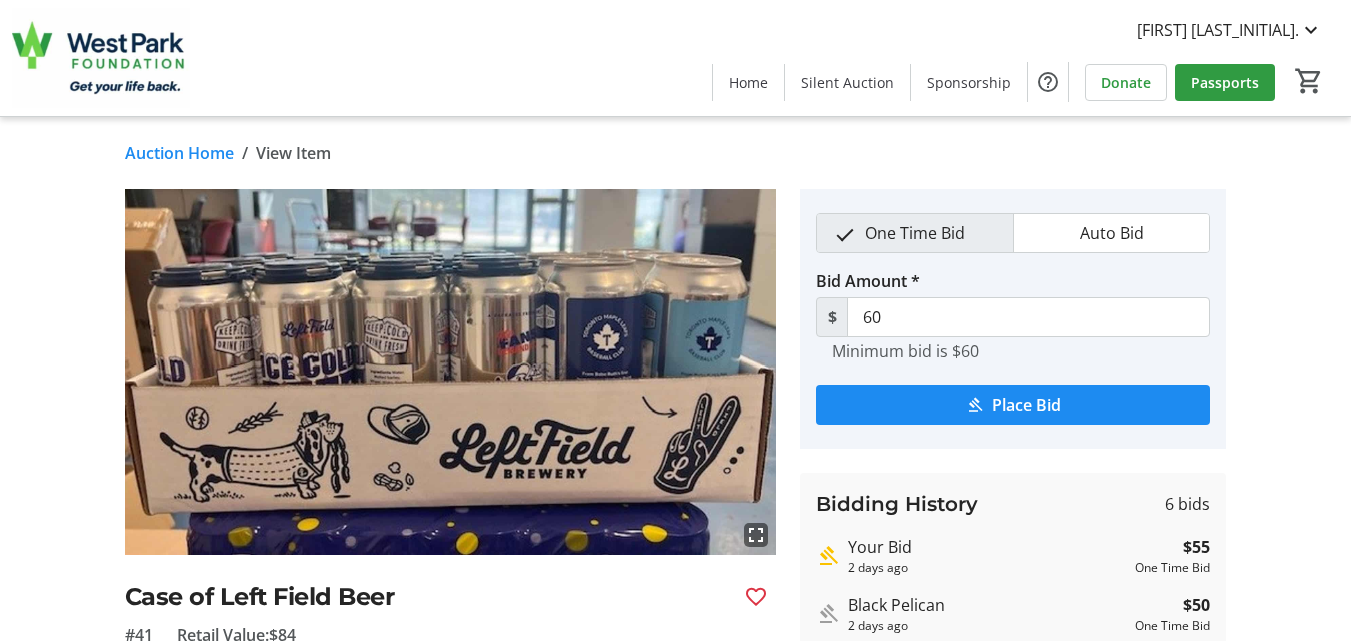click on "Auction Home" 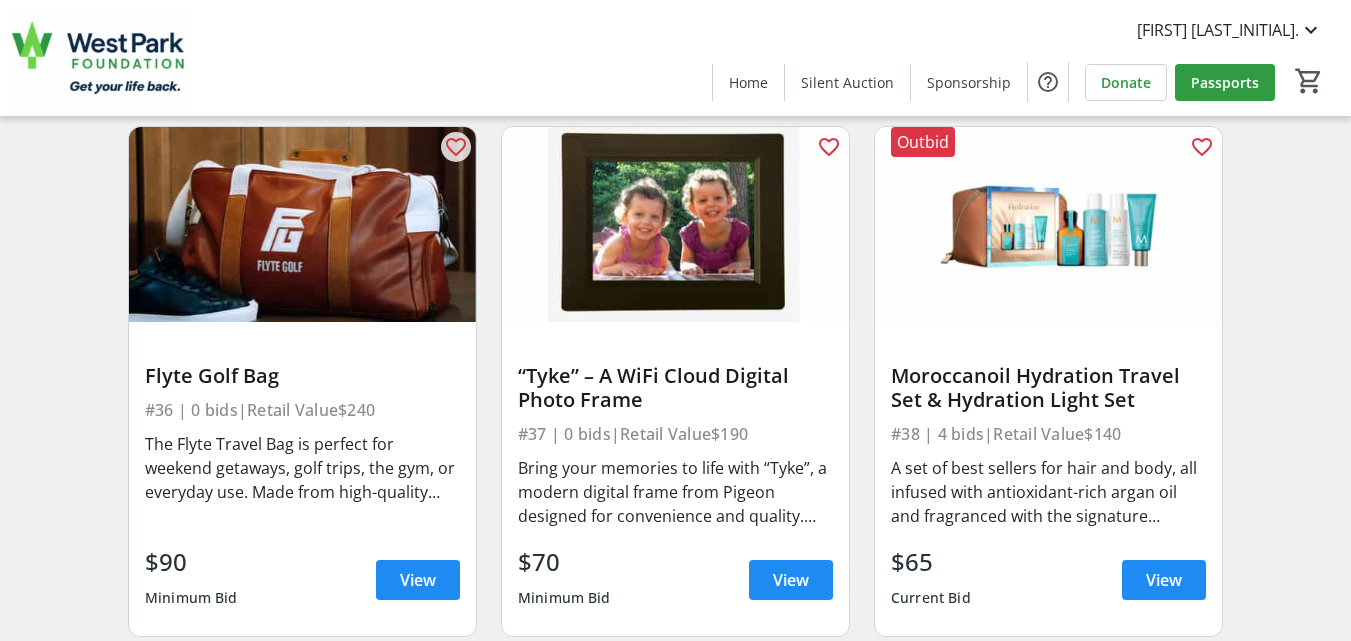 scroll, scrollTop: 0, scrollLeft: 0, axis: both 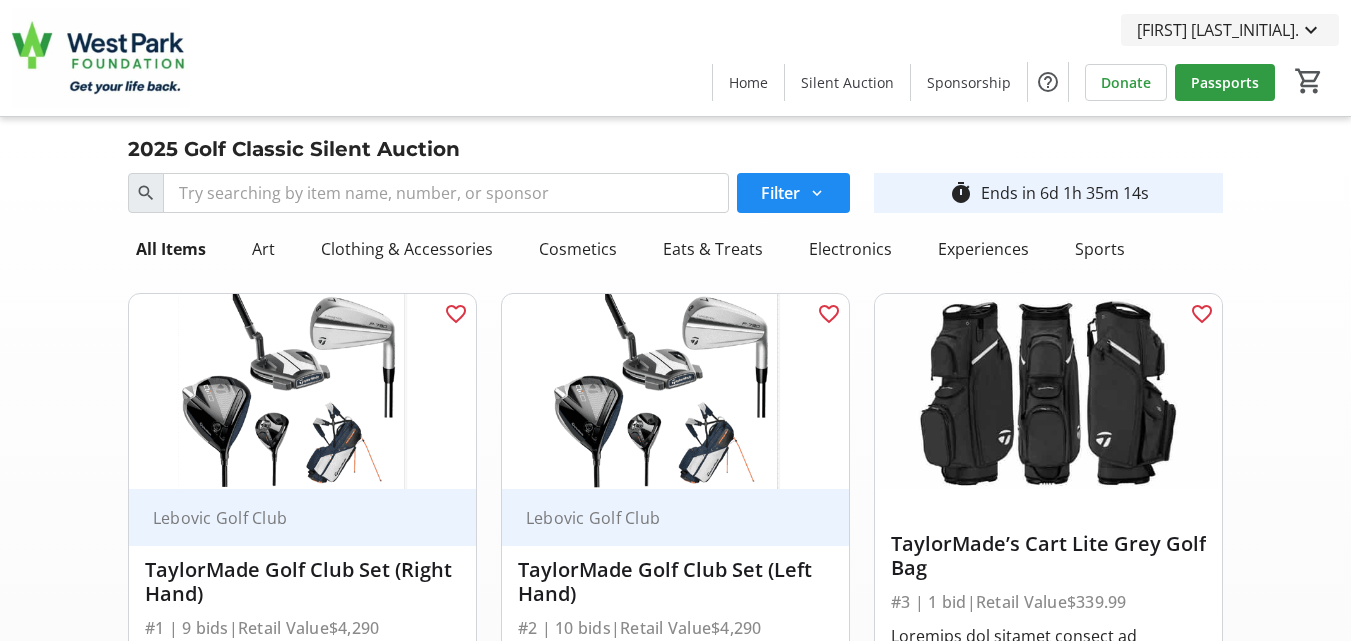 click 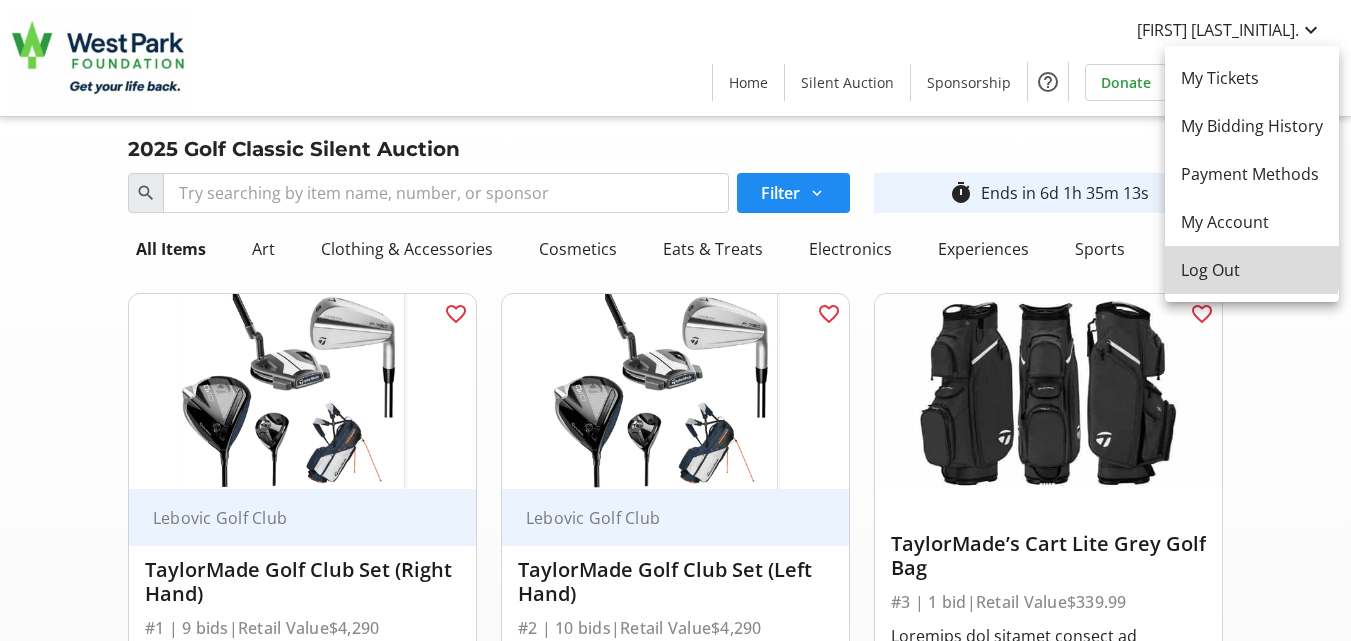 click on "Log Out" at bounding box center [1252, 270] 